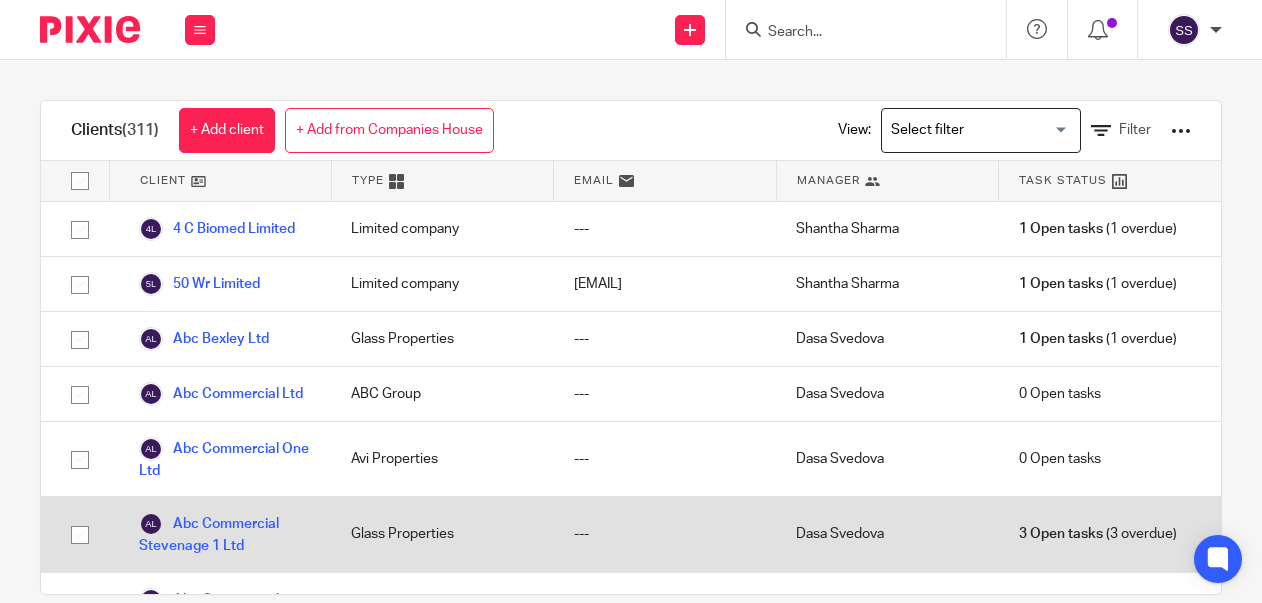 scroll, scrollTop: 0, scrollLeft: 0, axis: both 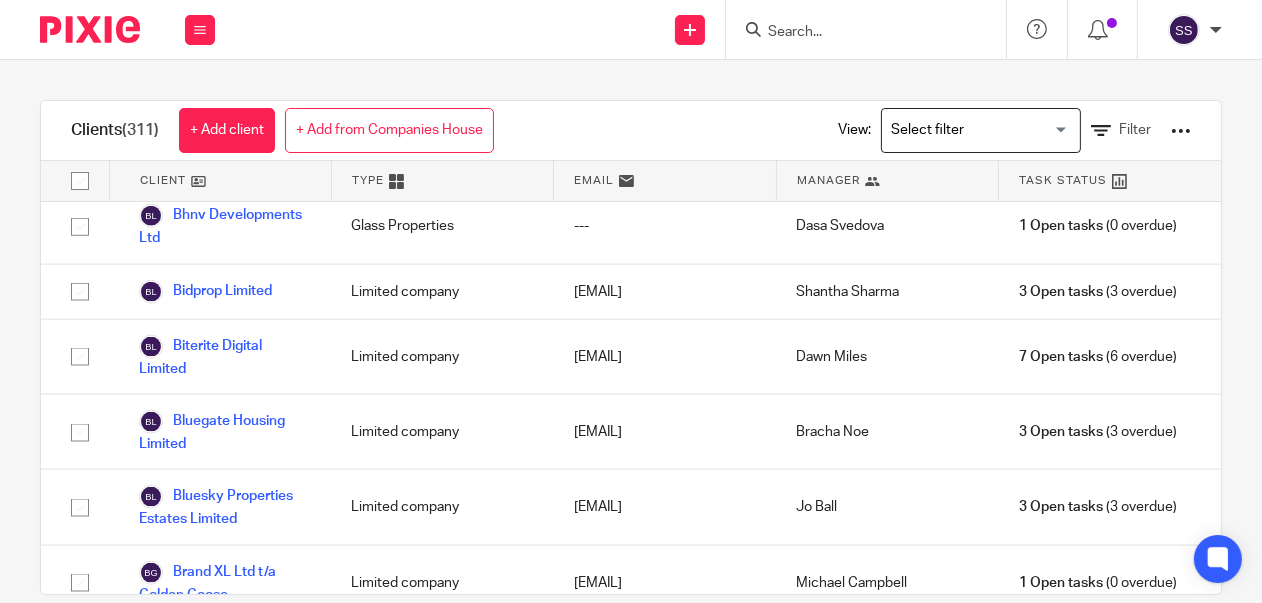 click on "Bhi Uk Properties Limited" at bounding box center [225, 151] 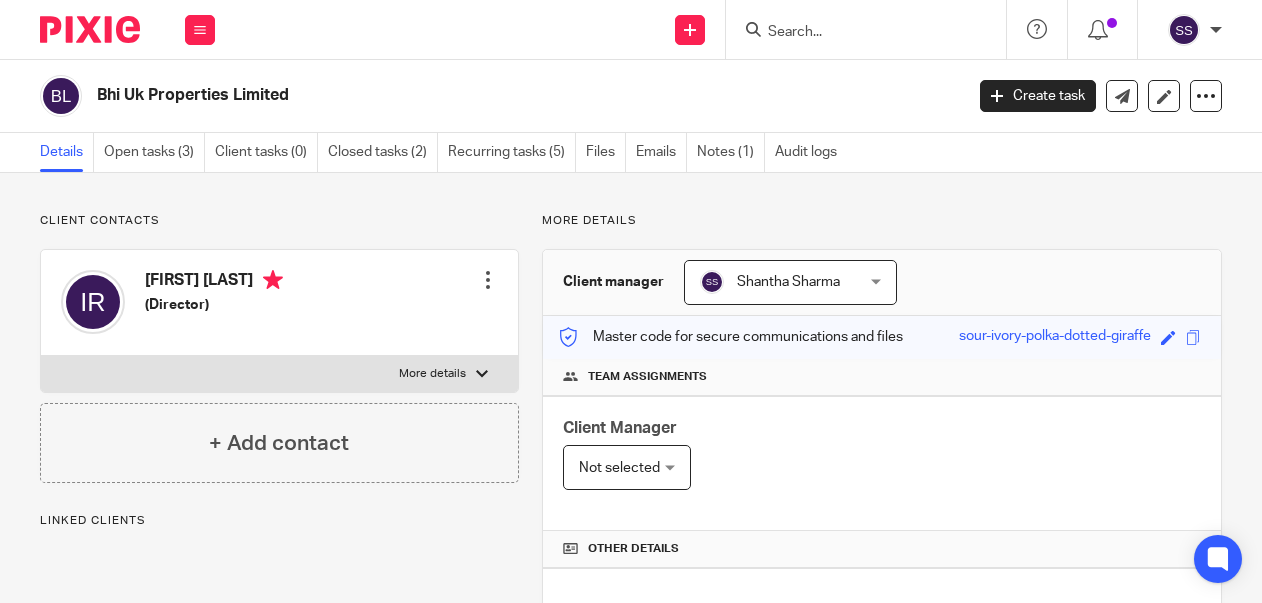 scroll, scrollTop: 0, scrollLeft: 0, axis: both 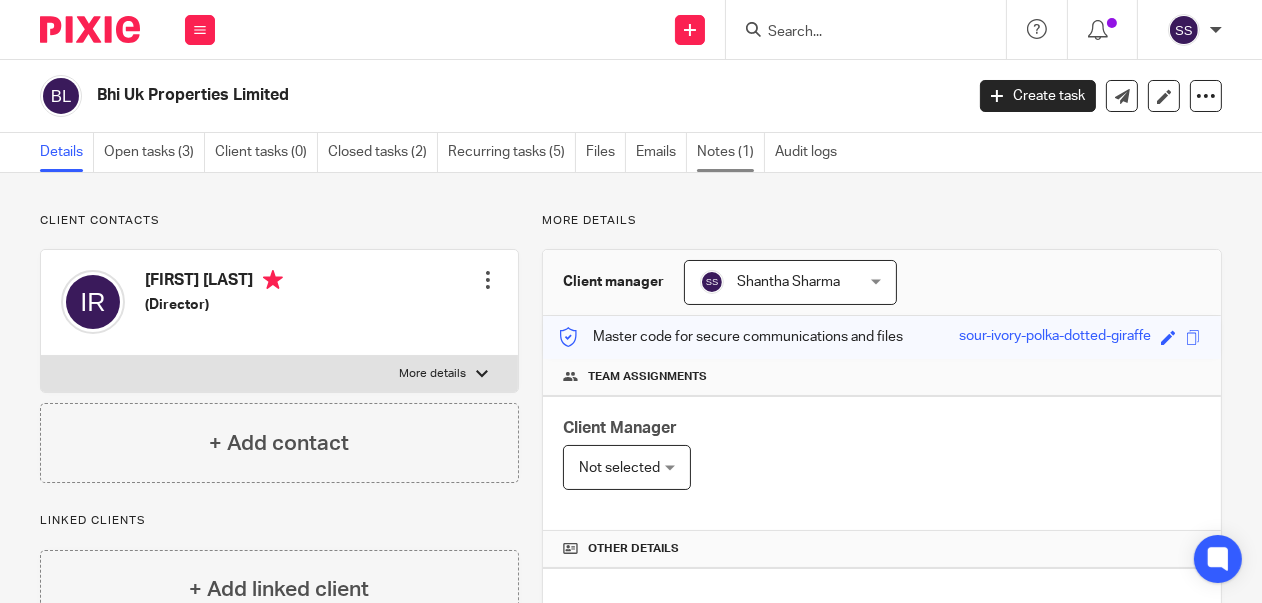 click on "Notes (1)" at bounding box center (731, 152) 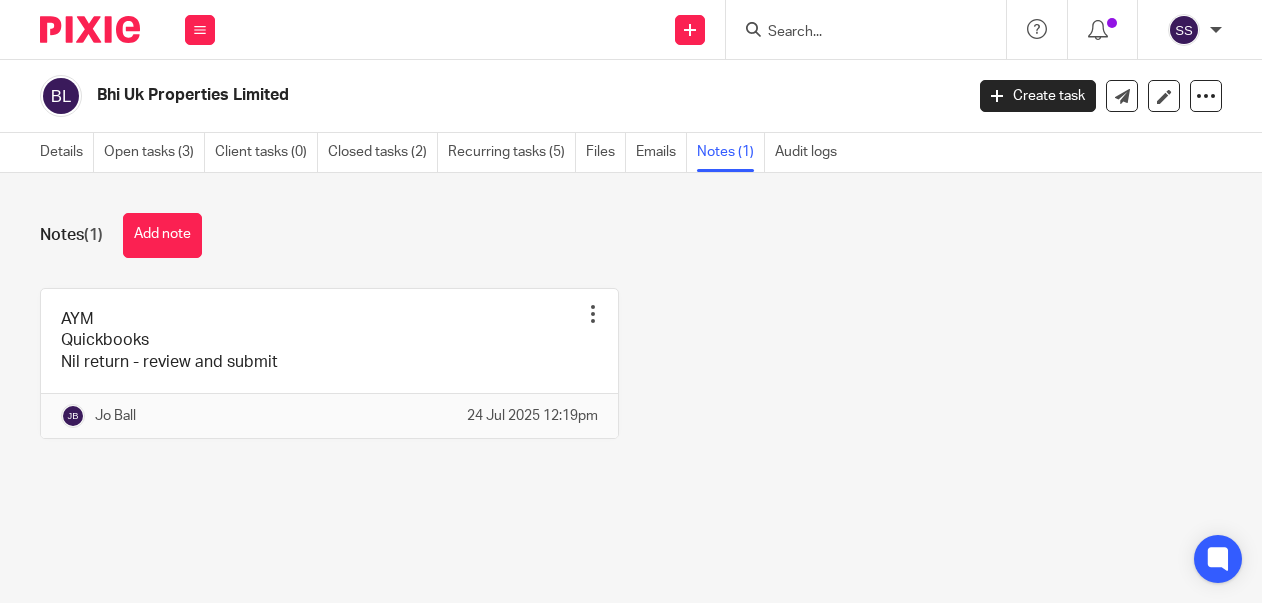 scroll, scrollTop: 0, scrollLeft: 0, axis: both 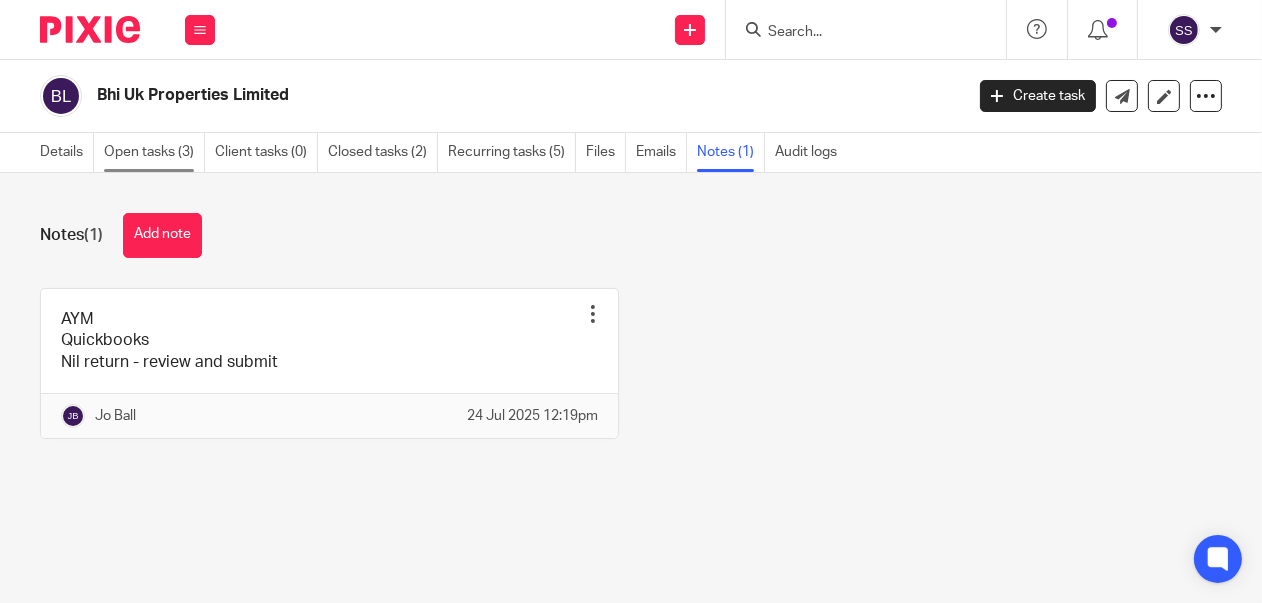 click on "Open tasks (3)" at bounding box center (154, 152) 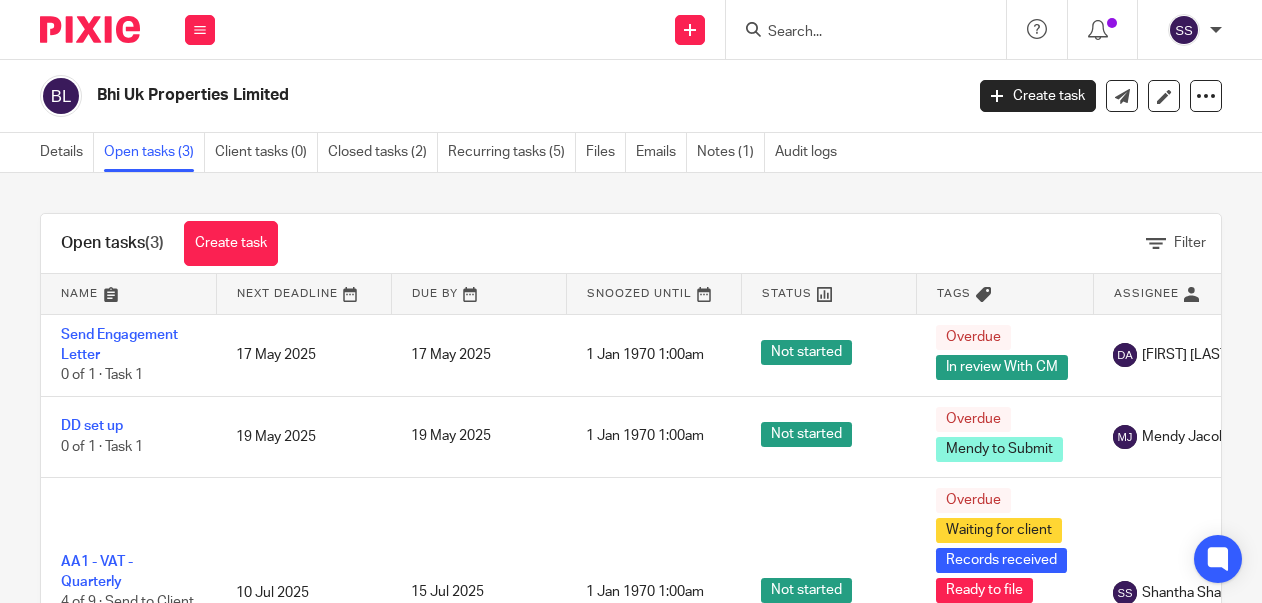 scroll, scrollTop: 0, scrollLeft: 0, axis: both 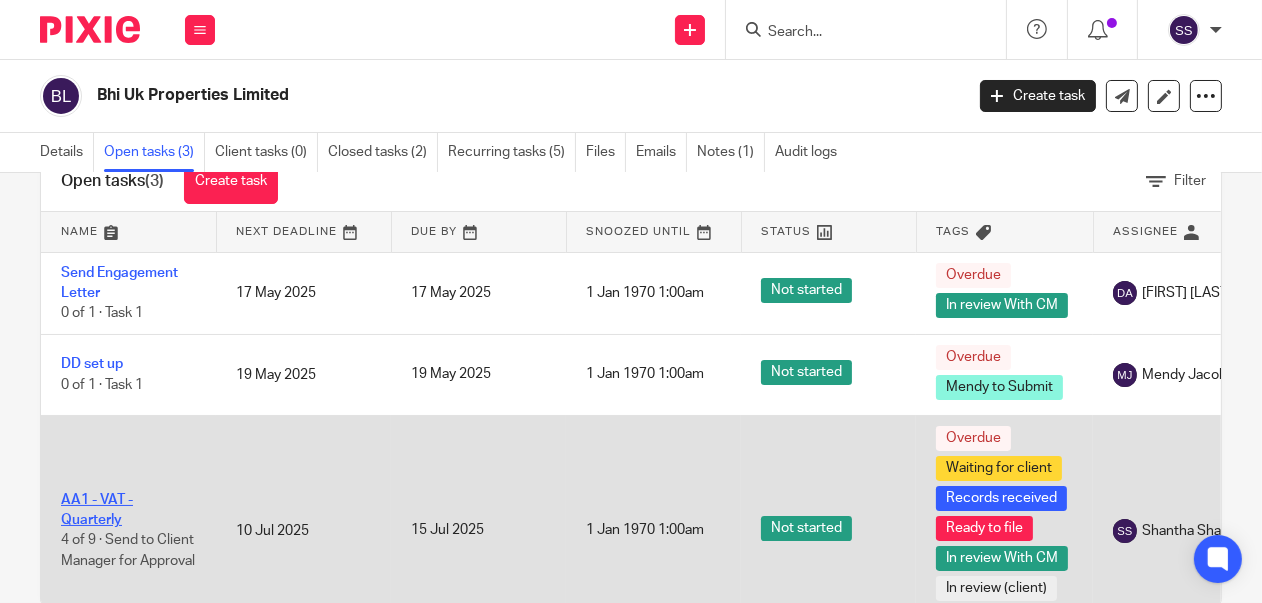 click on "AA1 - VAT - Quarterly" at bounding box center (97, 510) 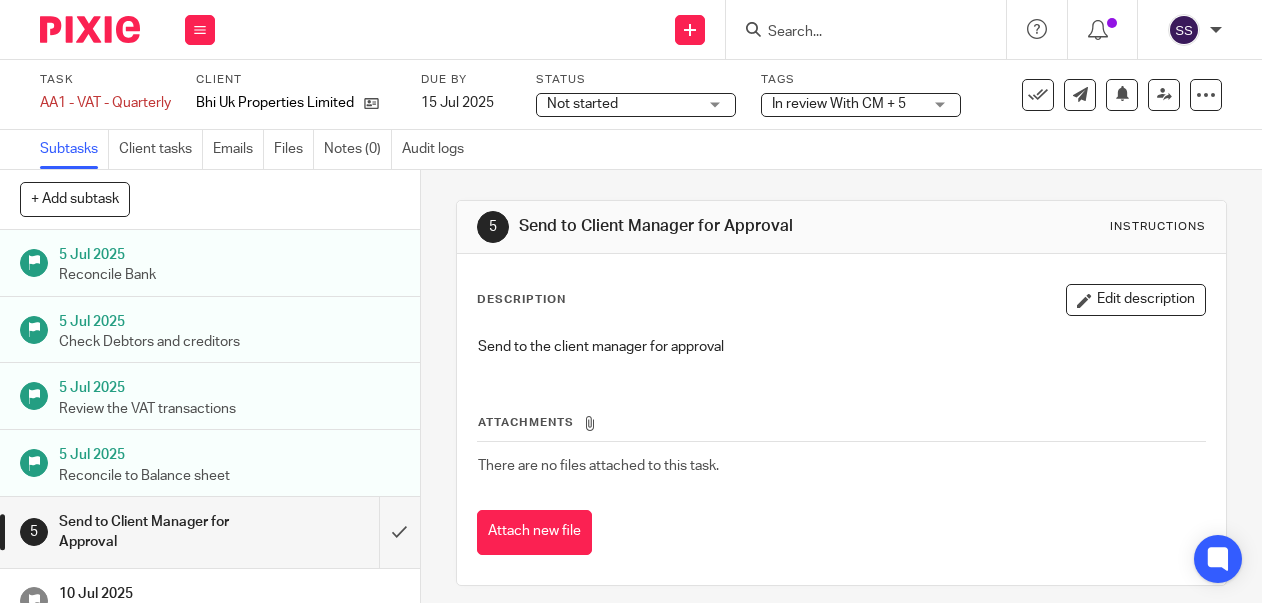 scroll, scrollTop: 0, scrollLeft: 0, axis: both 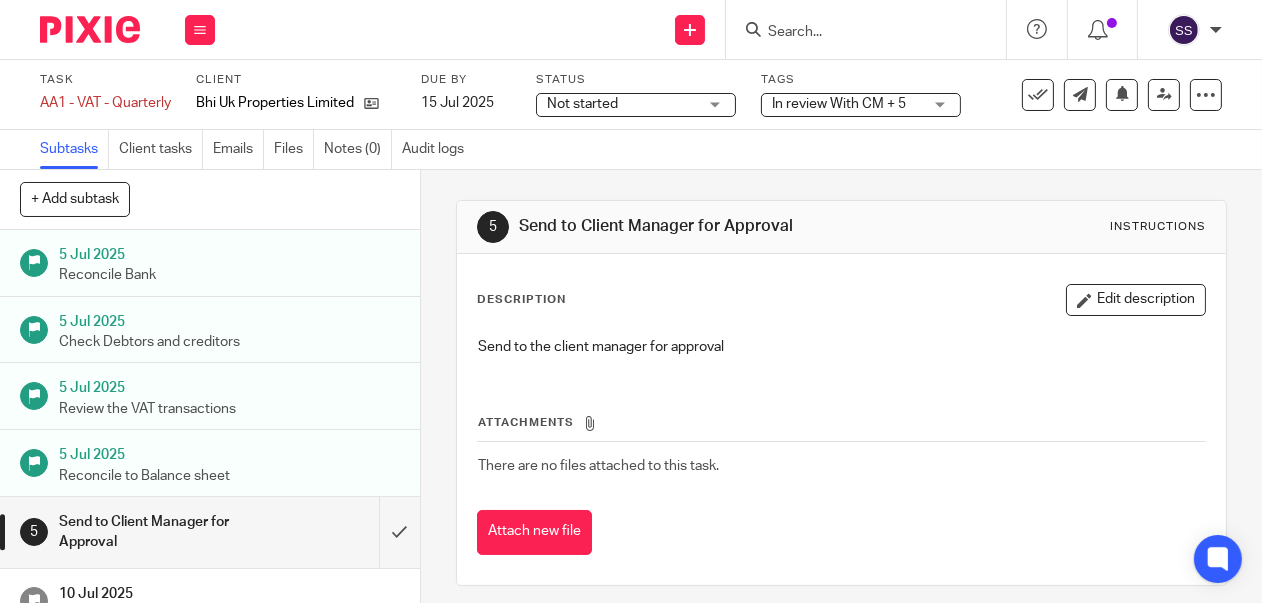 click on "In review With CM + 5" at bounding box center [861, 105] 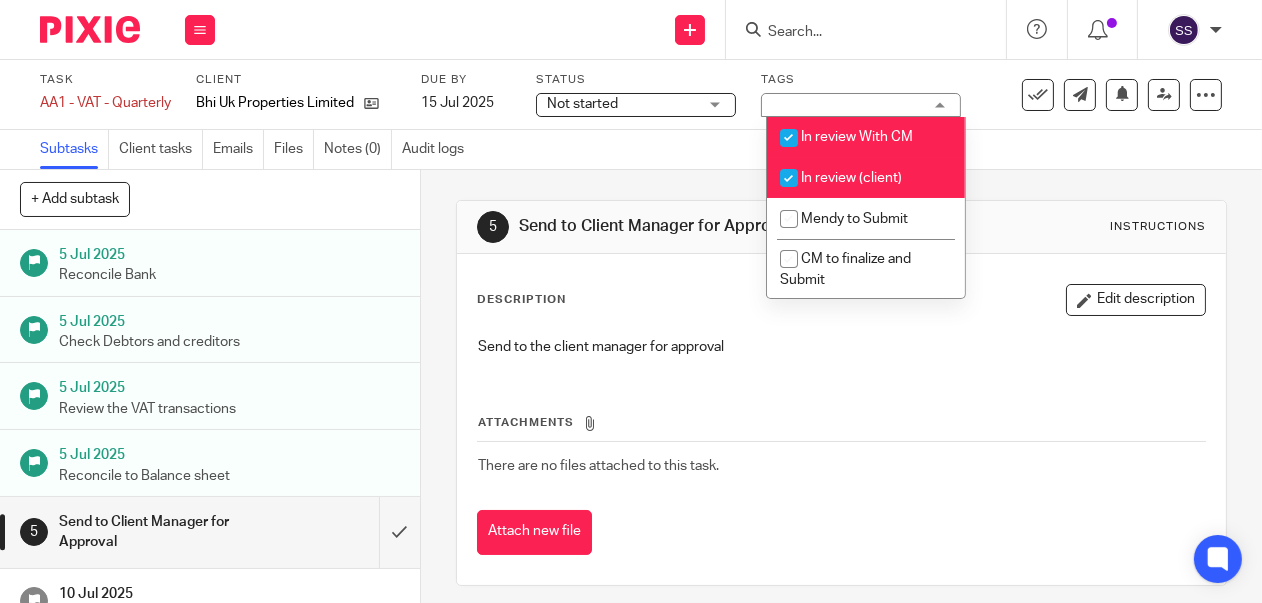 click at bounding box center (789, 178) 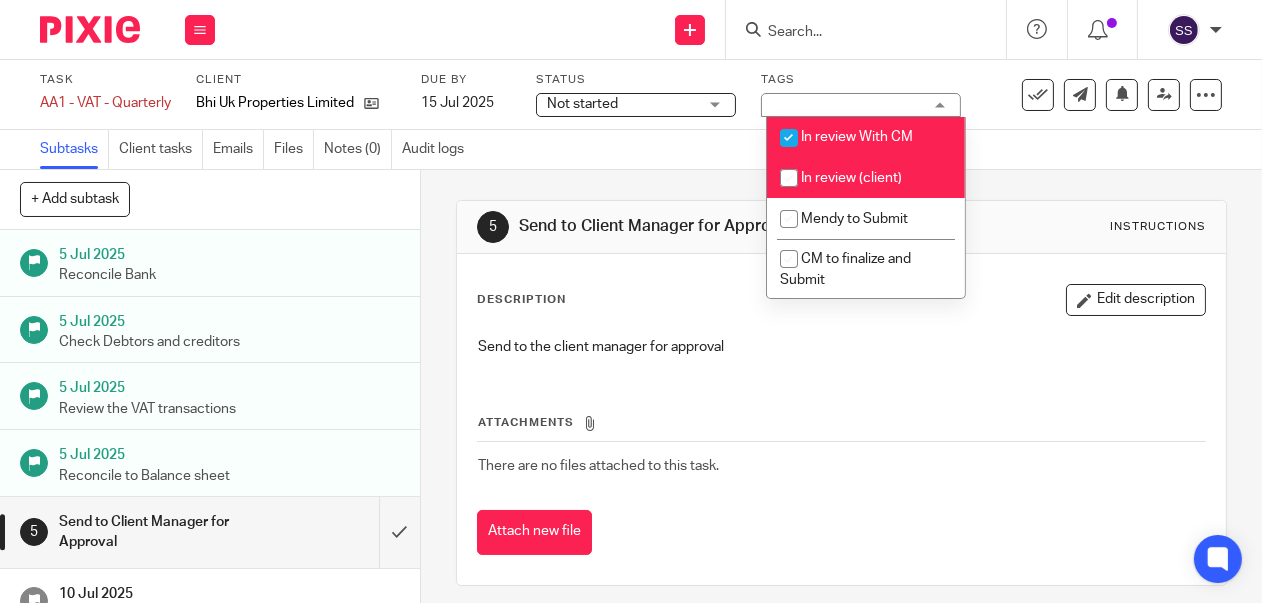 checkbox on "false" 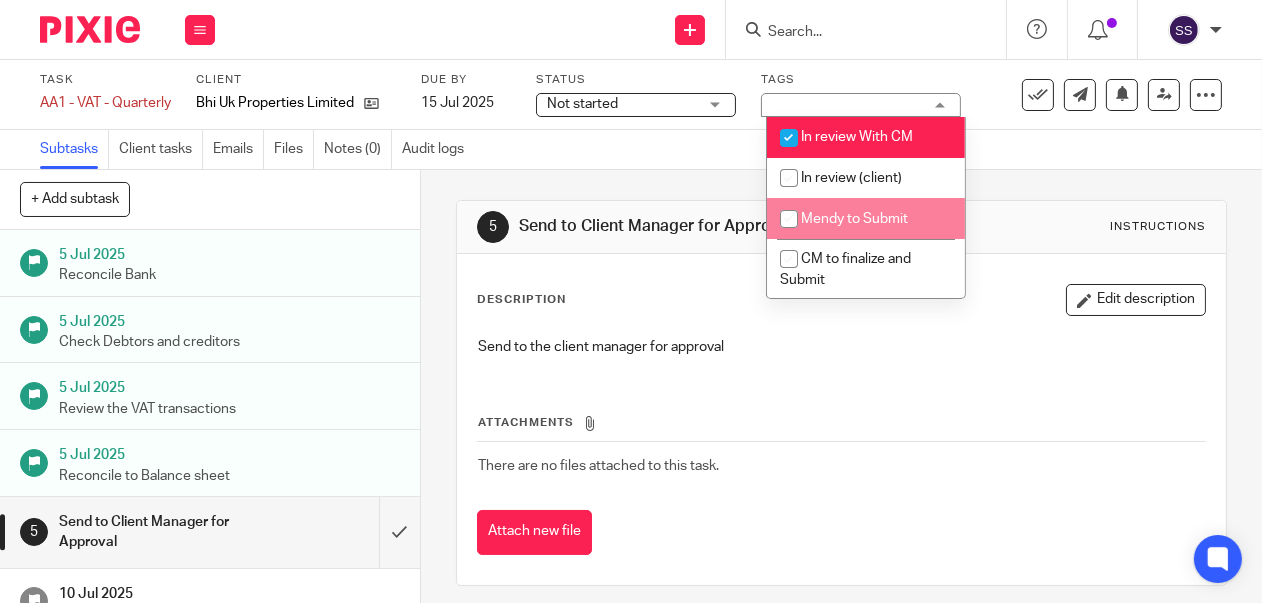 scroll, scrollTop: 96, scrollLeft: 0, axis: vertical 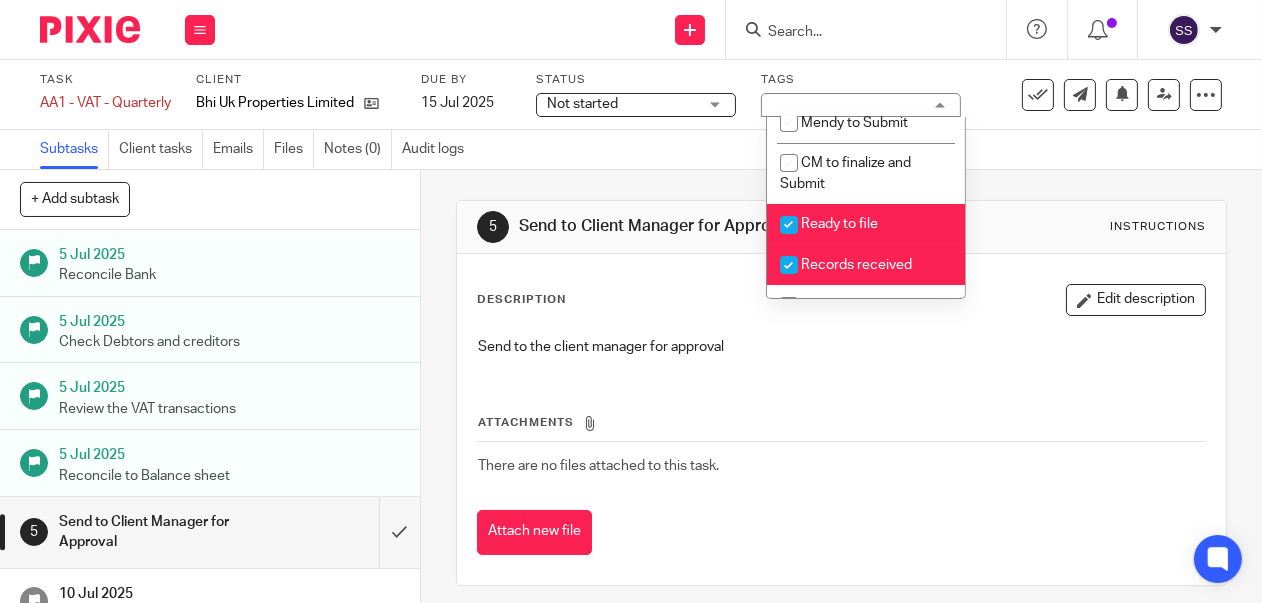 drag, startPoint x: 789, startPoint y: 222, endPoint x: 799, endPoint y: 253, distance: 32.572994 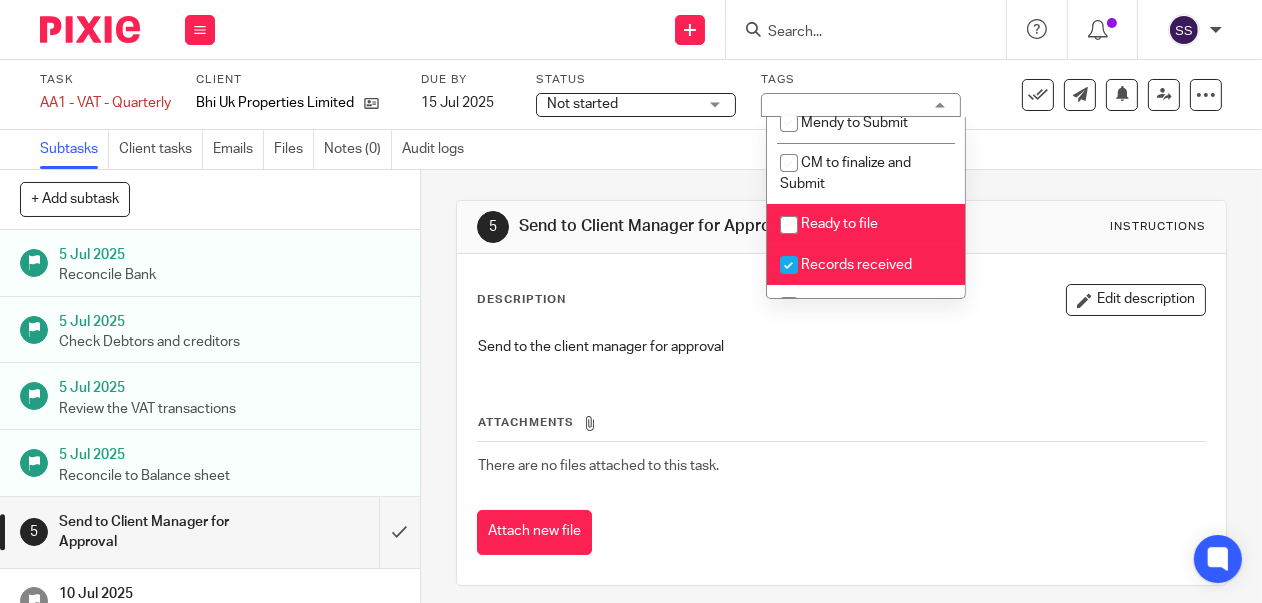 checkbox on "false" 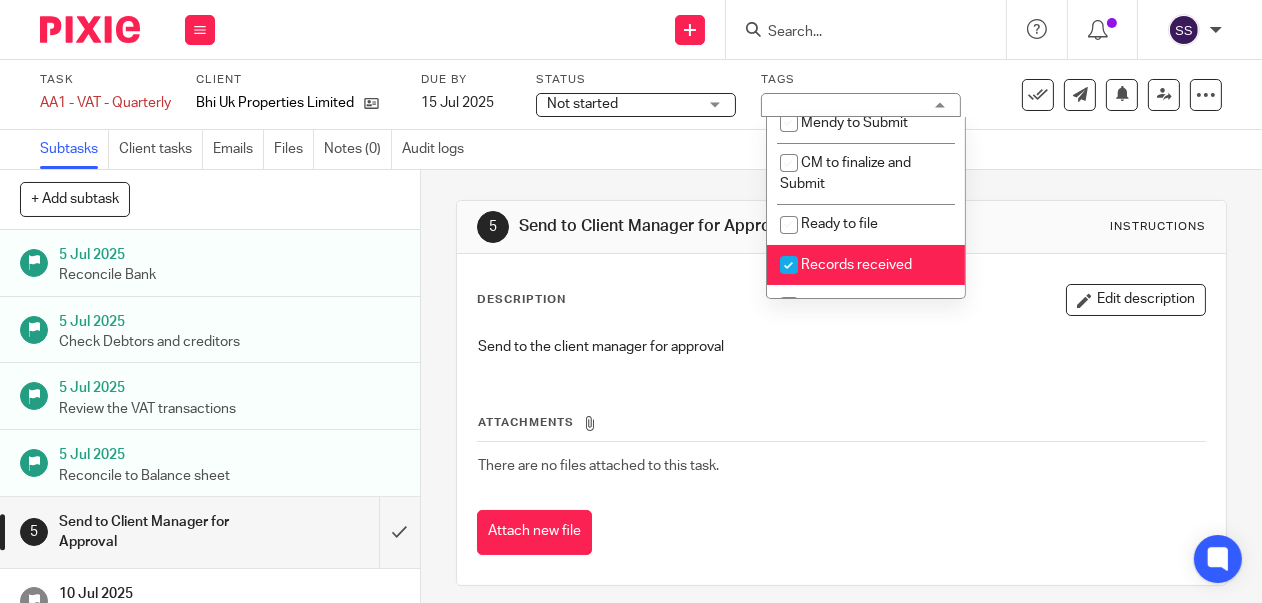 click at bounding box center (789, 265) 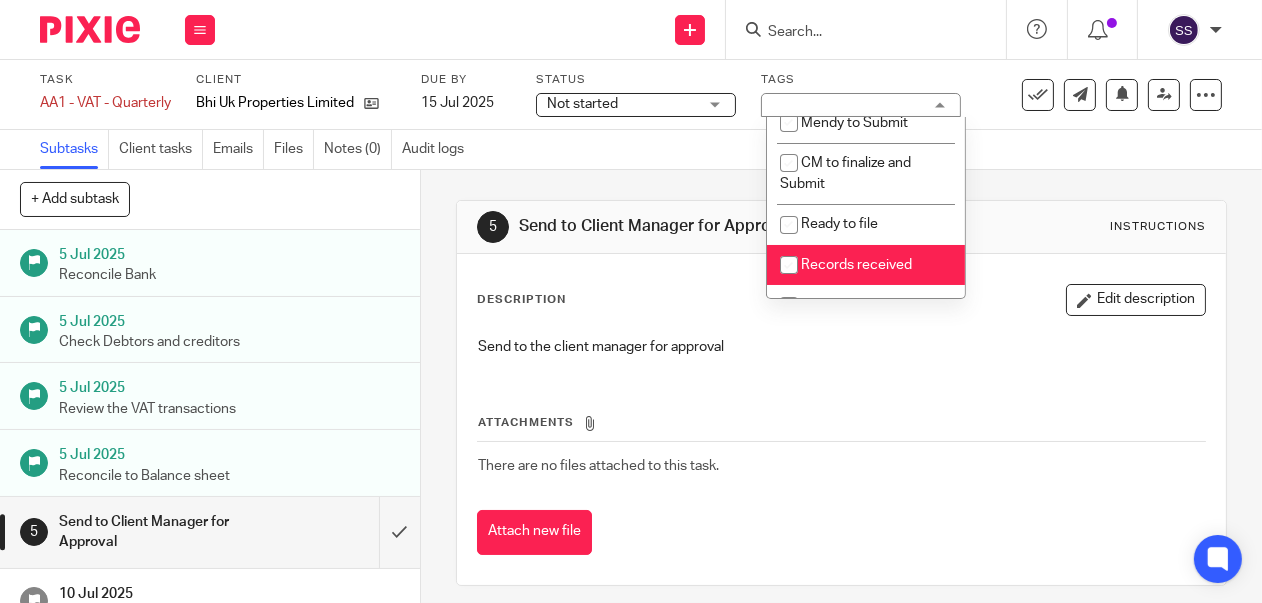 checkbox on "false" 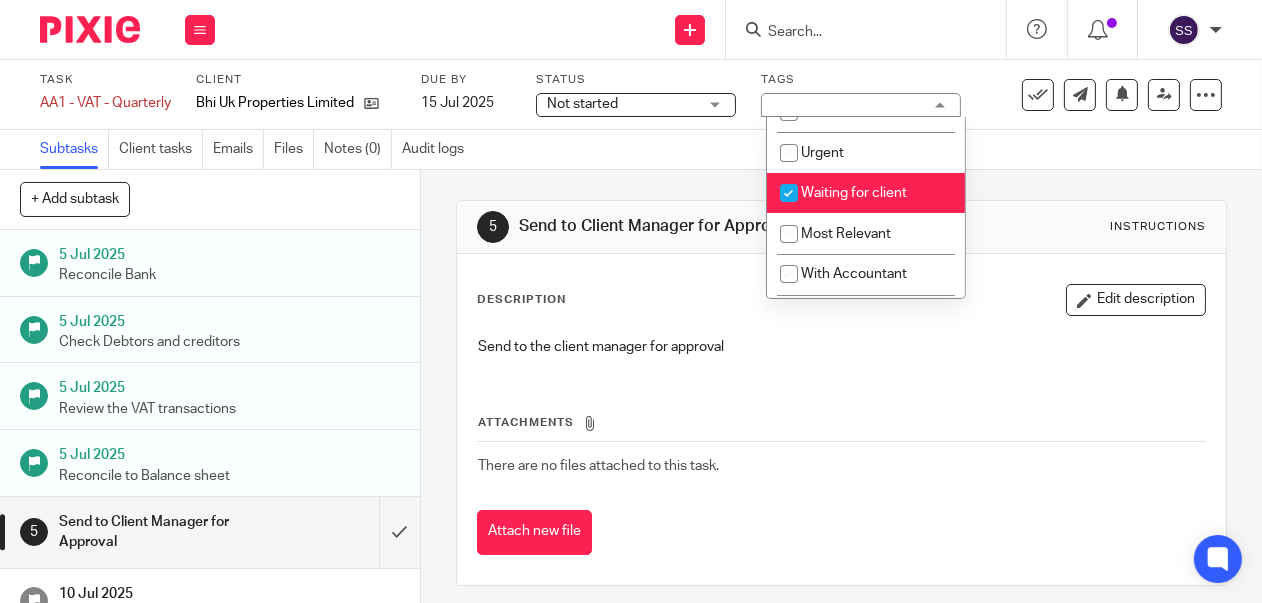scroll, scrollTop: 235, scrollLeft: 0, axis: vertical 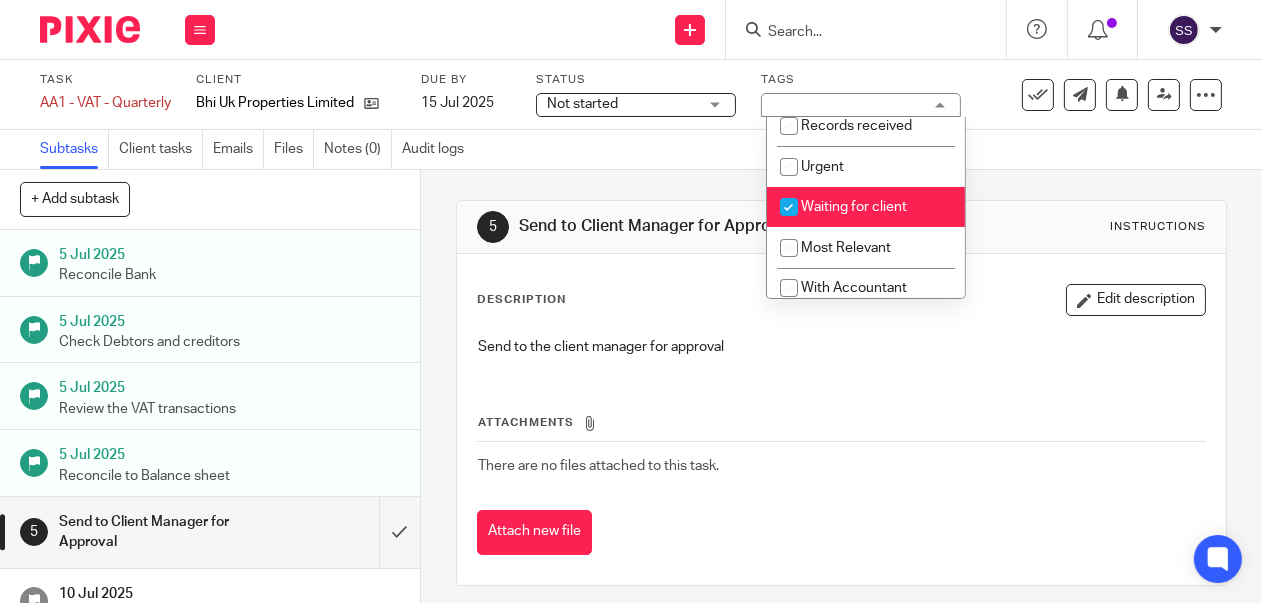click at bounding box center (789, 207) 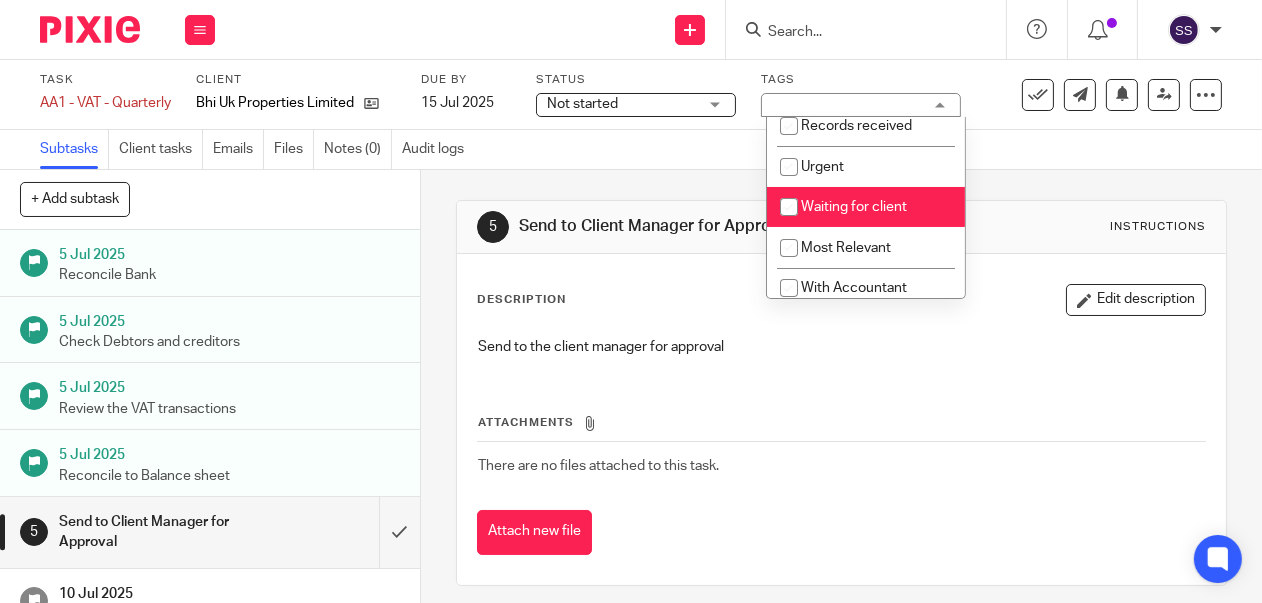 checkbox on "false" 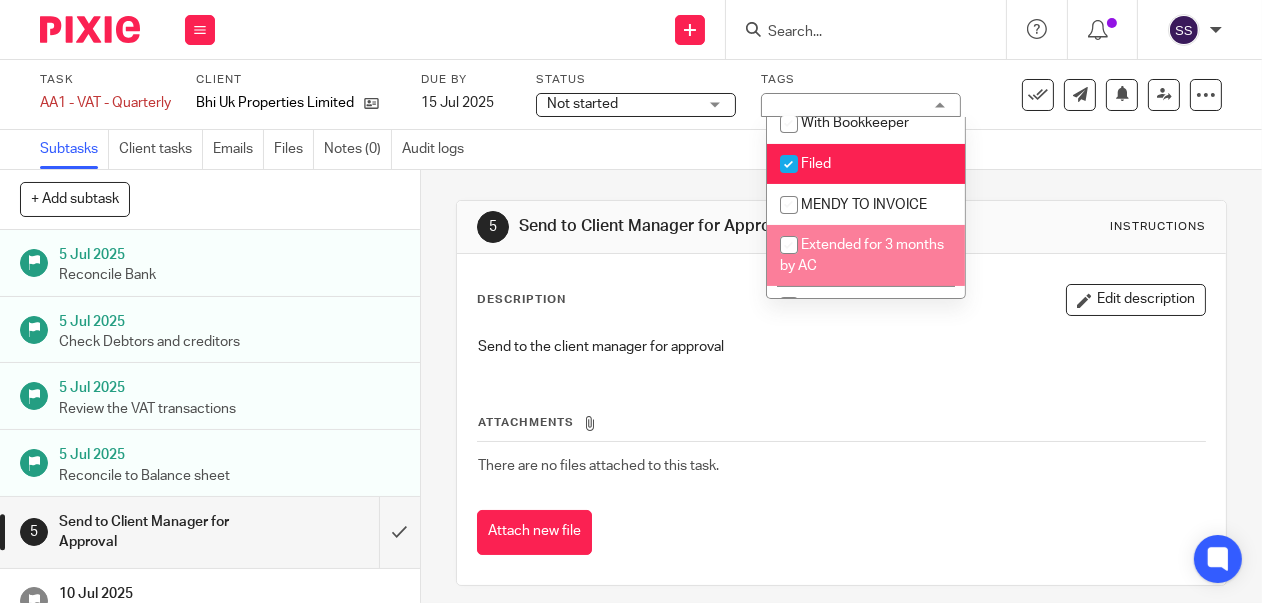 scroll, scrollTop: 487, scrollLeft: 0, axis: vertical 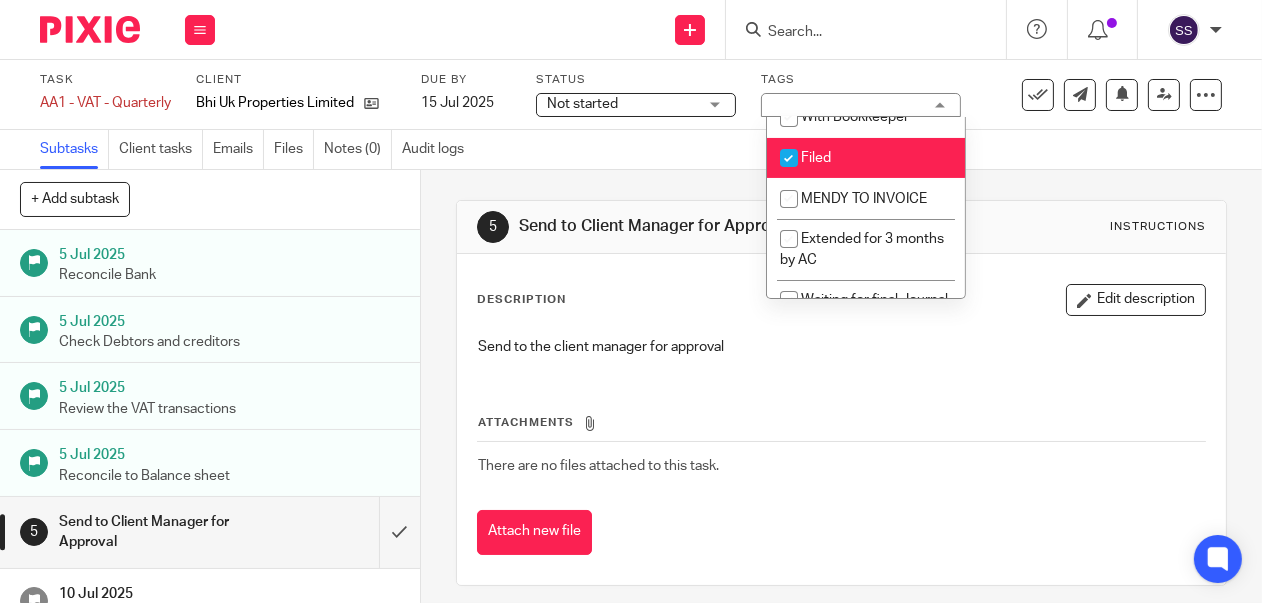 click at bounding box center [789, 158] 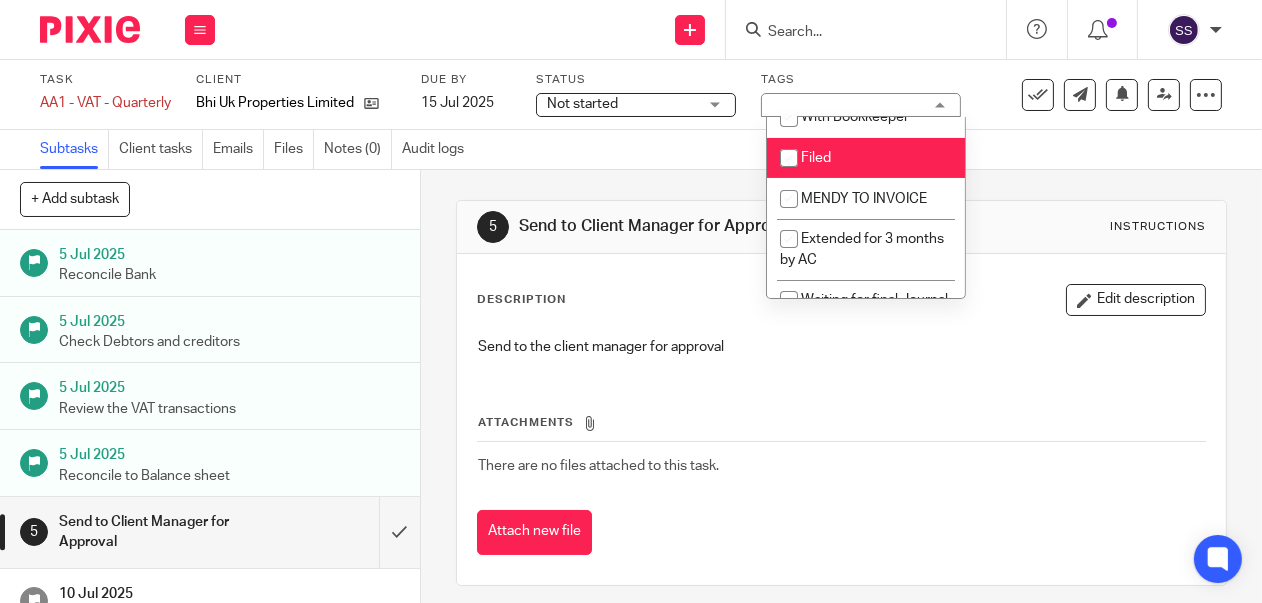 checkbox on "false" 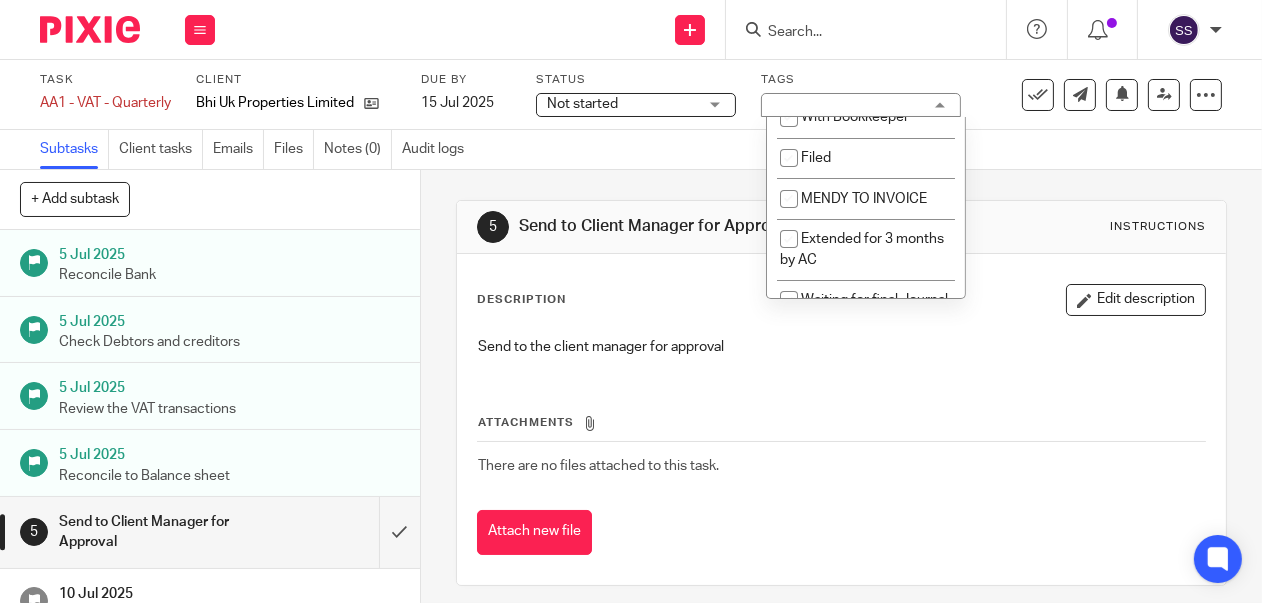 click on "Not started
Not started" at bounding box center [636, 105] 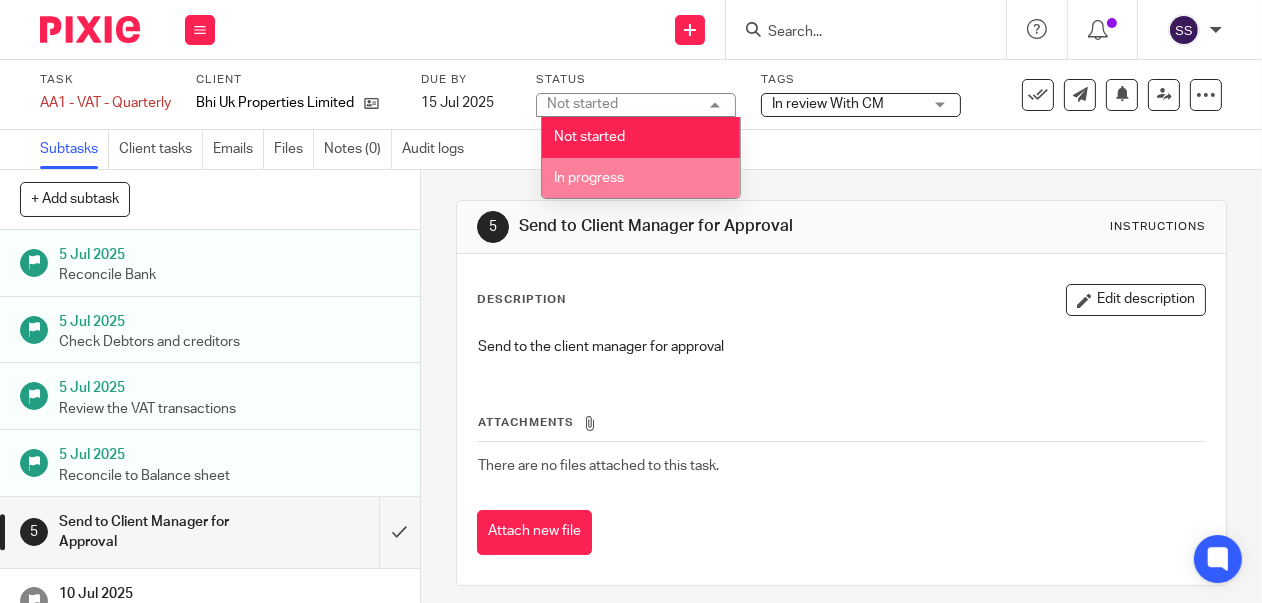 click on "In progress" at bounding box center (590, 178) 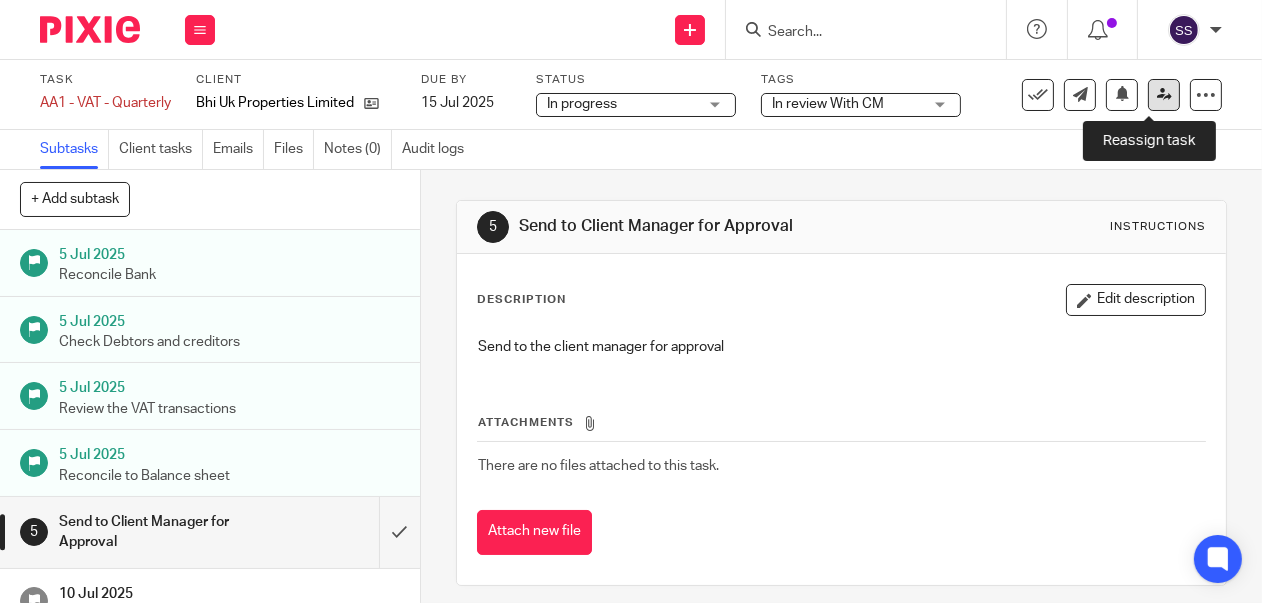 click at bounding box center (1164, 94) 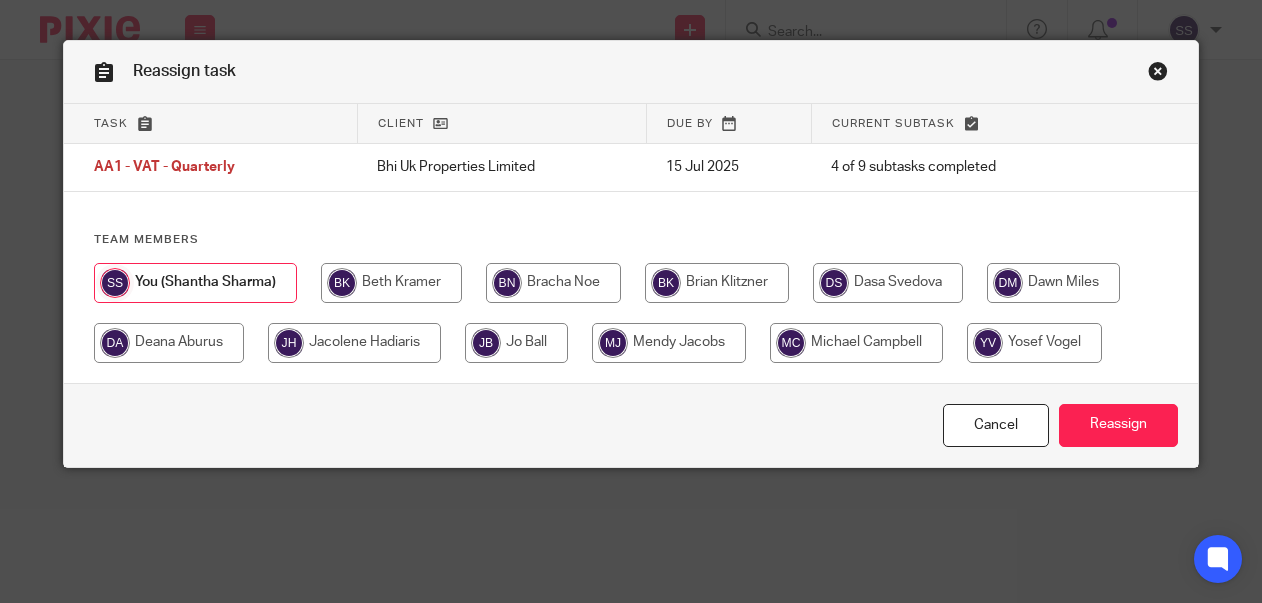 scroll, scrollTop: 0, scrollLeft: 0, axis: both 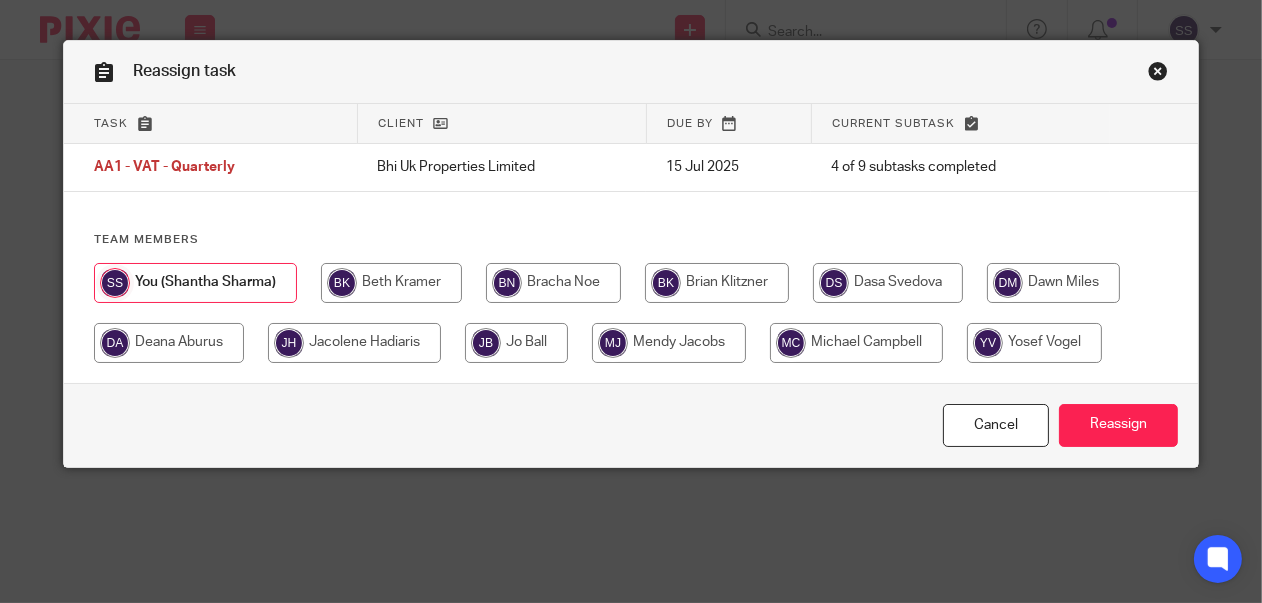 click at bounding box center [516, 343] 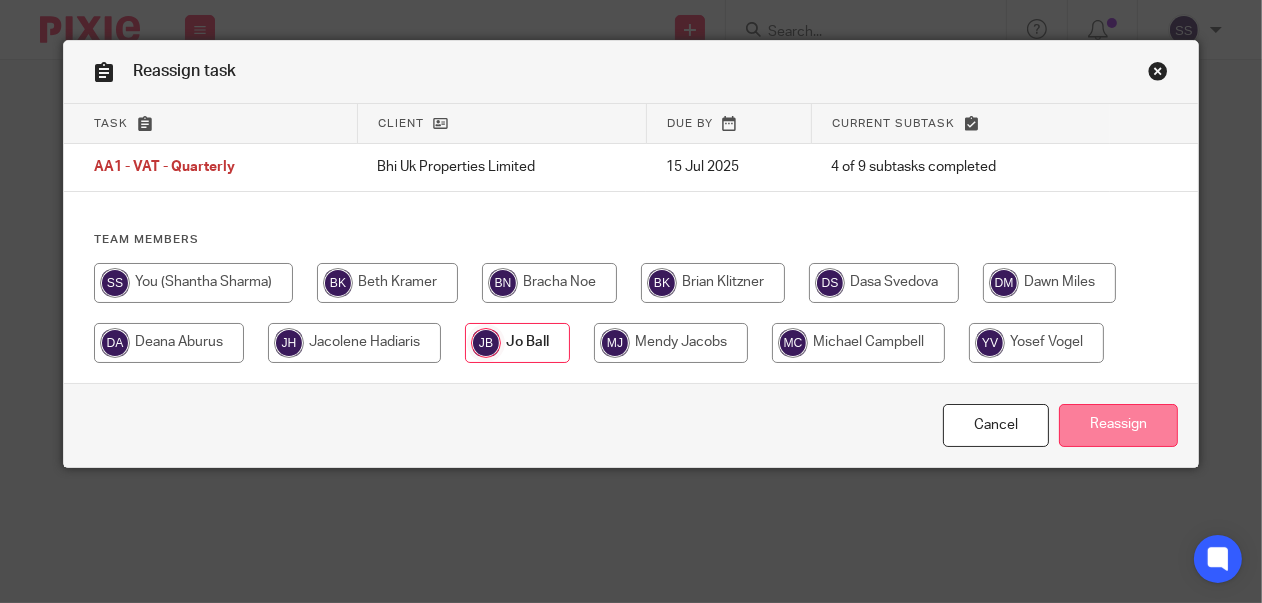 click on "Reassign" at bounding box center [1118, 425] 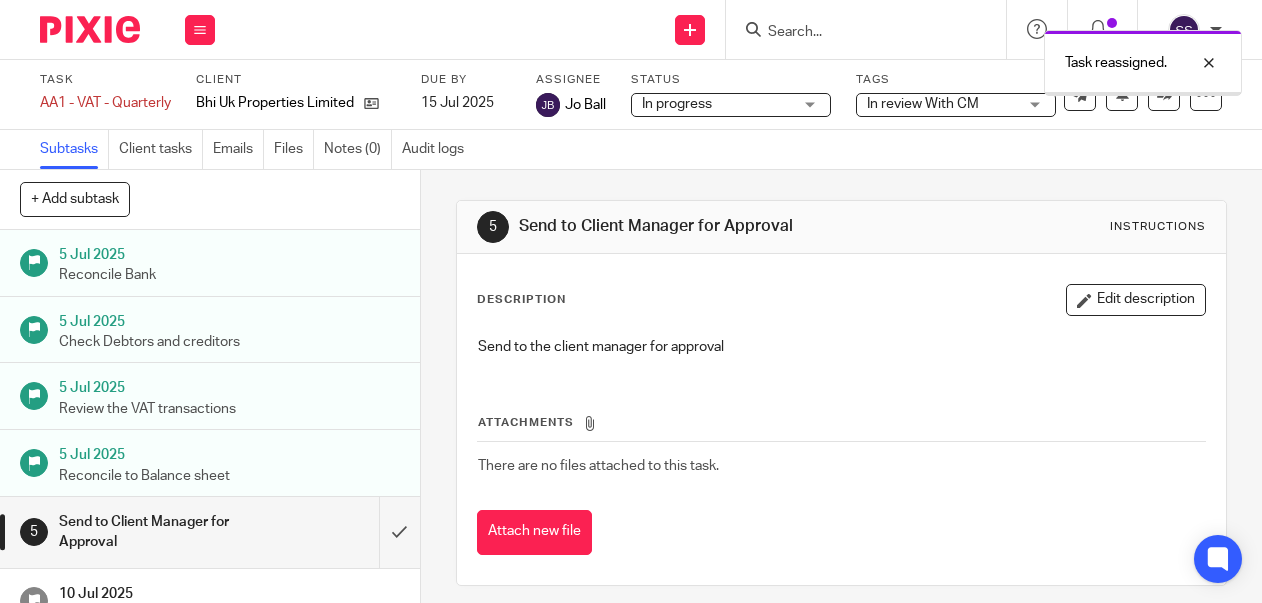 scroll, scrollTop: 0, scrollLeft: 0, axis: both 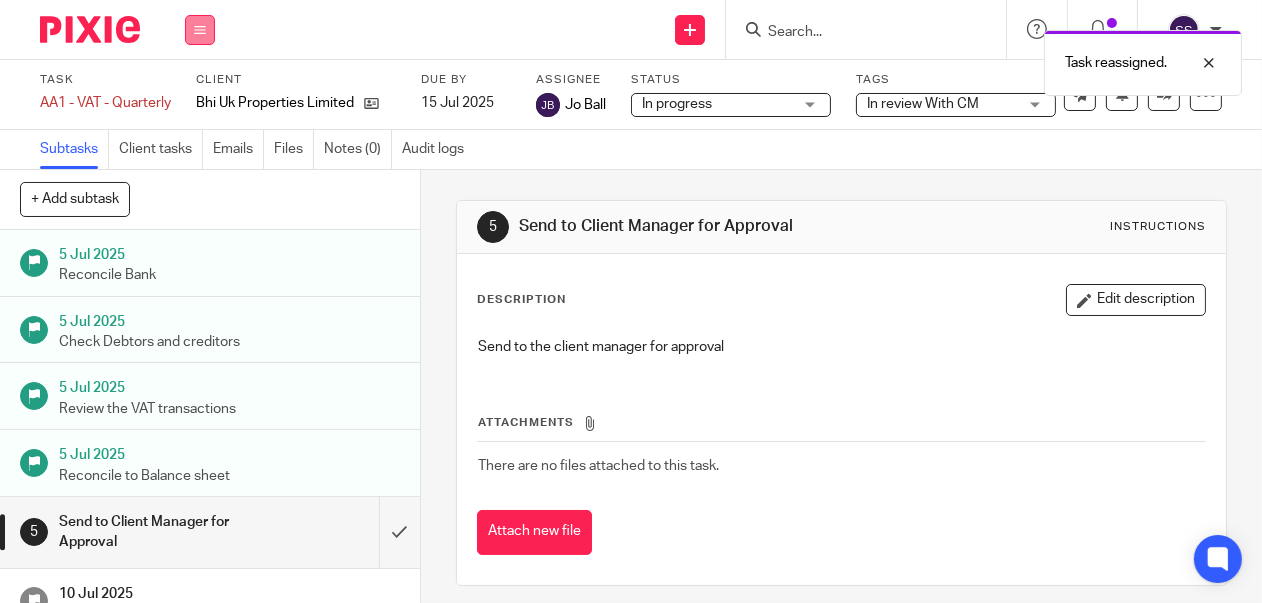 click at bounding box center (200, 30) 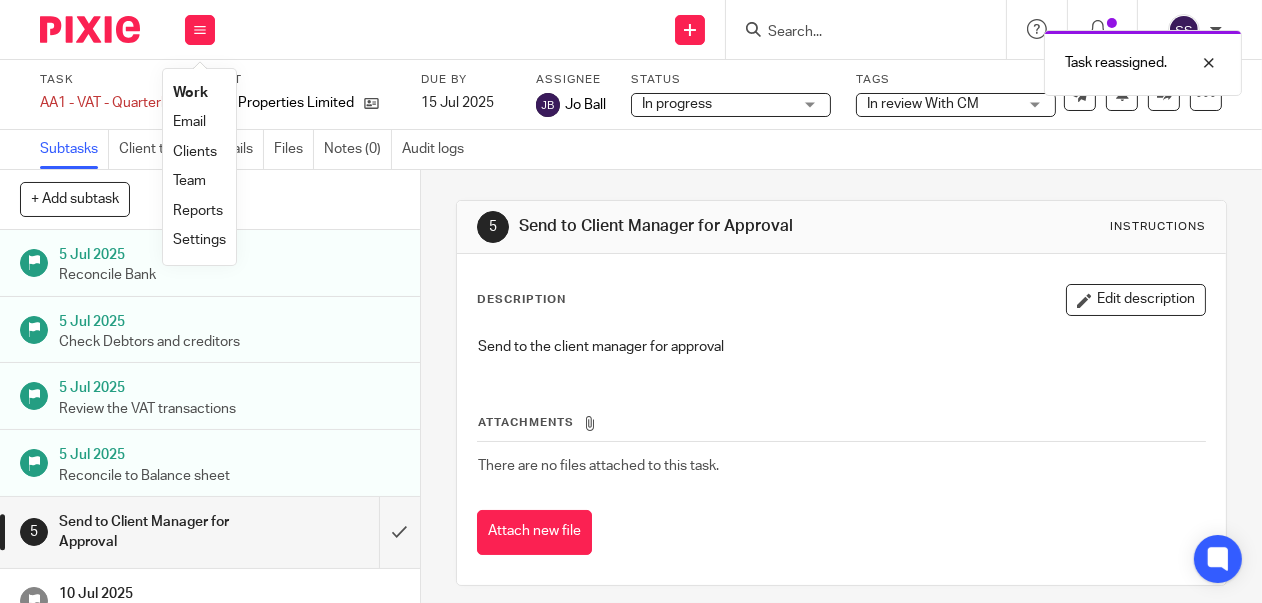 click on "Clients" at bounding box center (195, 152) 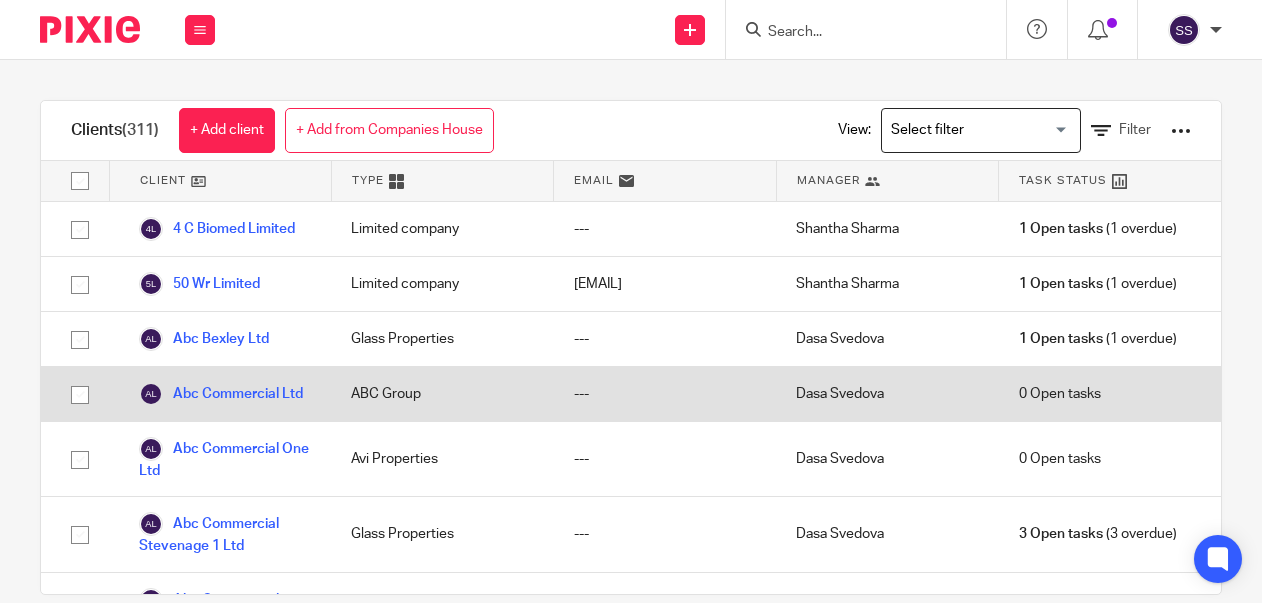 scroll, scrollTop: 0, scrollLeft: 0, axis: both 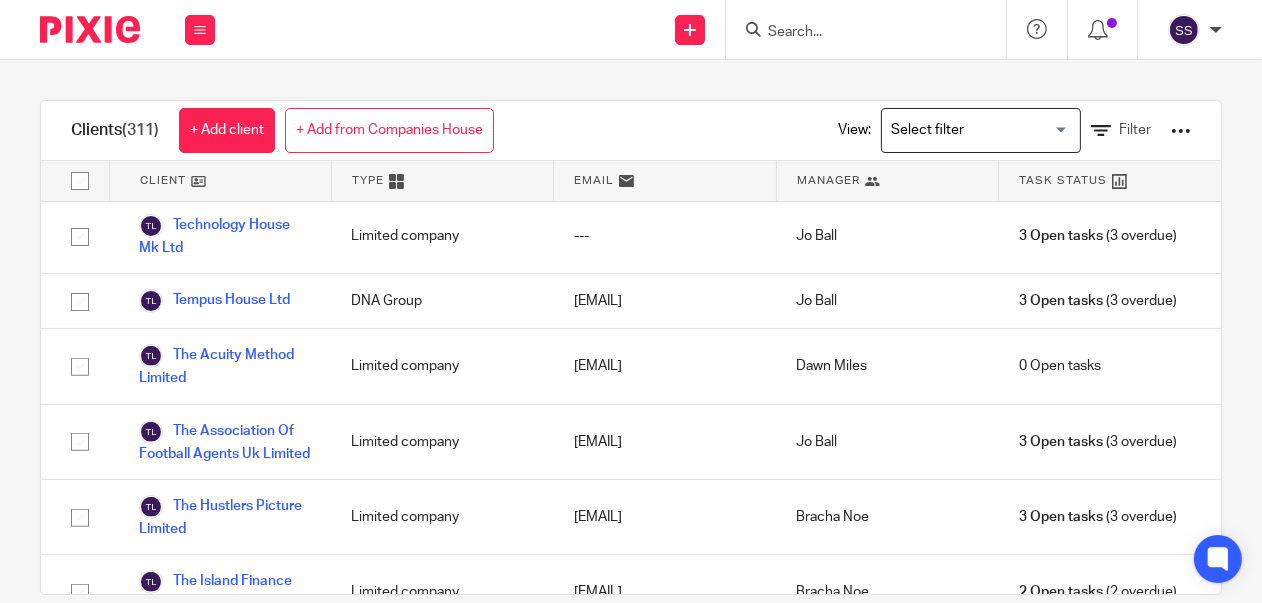 click on "Stepman Industrial Limited" at bounding box center (225, -210) 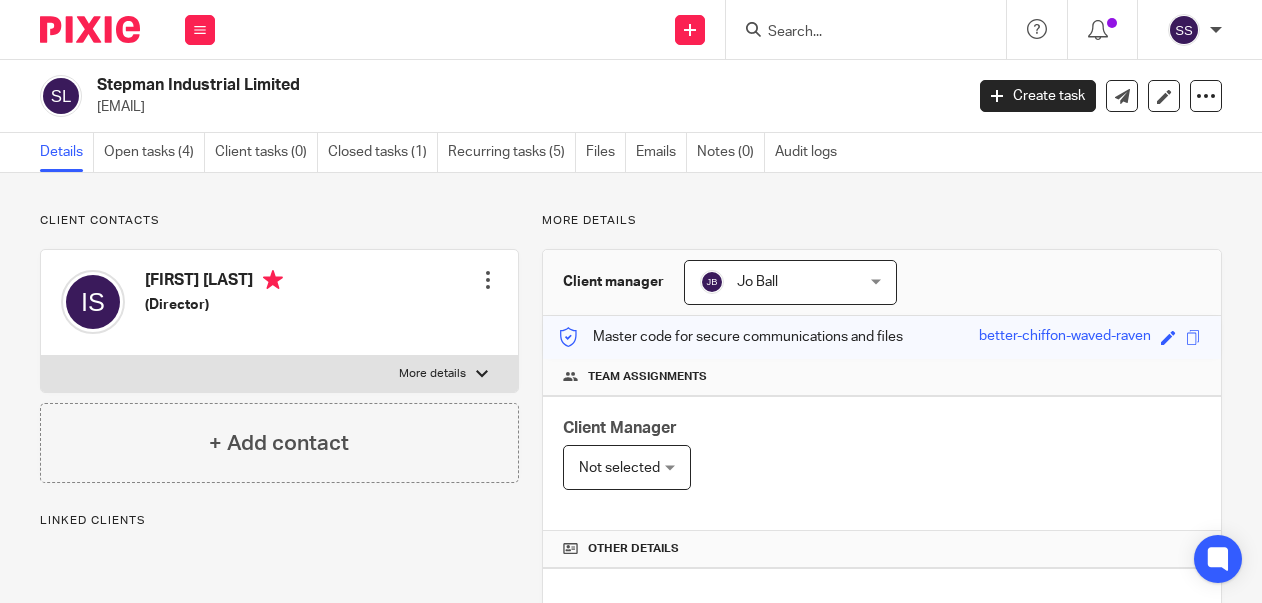 scroll, scrollTop: 0, scrollLeft: 0, axis: both 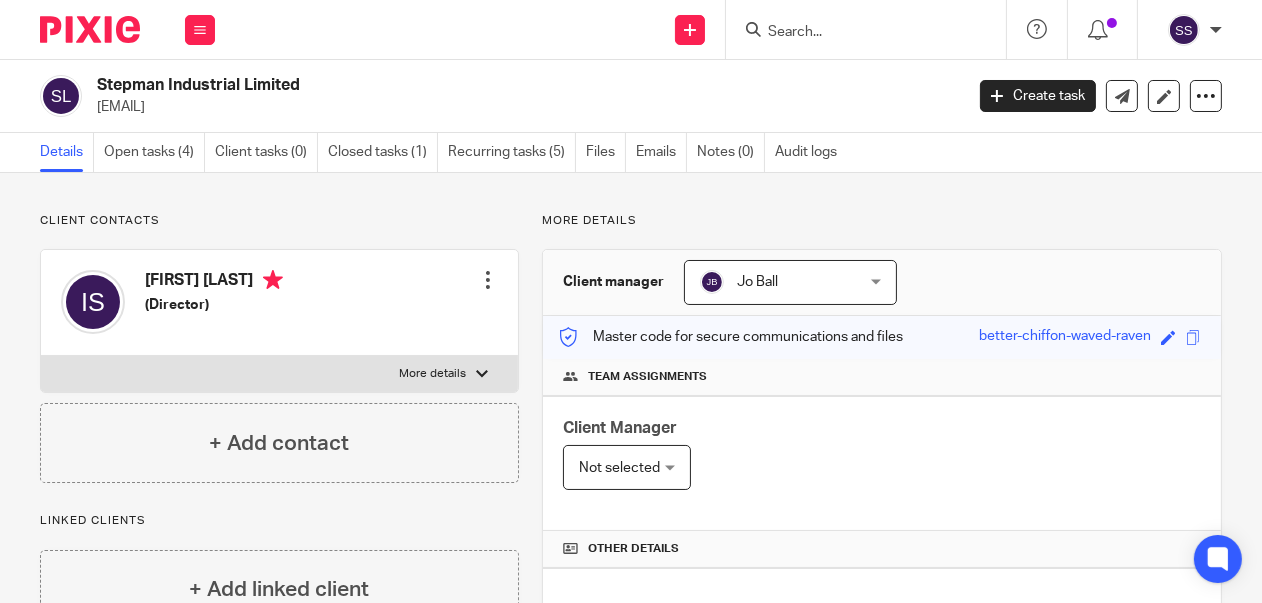 click on "[FIRST] [LAST]
[FIRST] [LAST]" at bounding box center [790, 282] 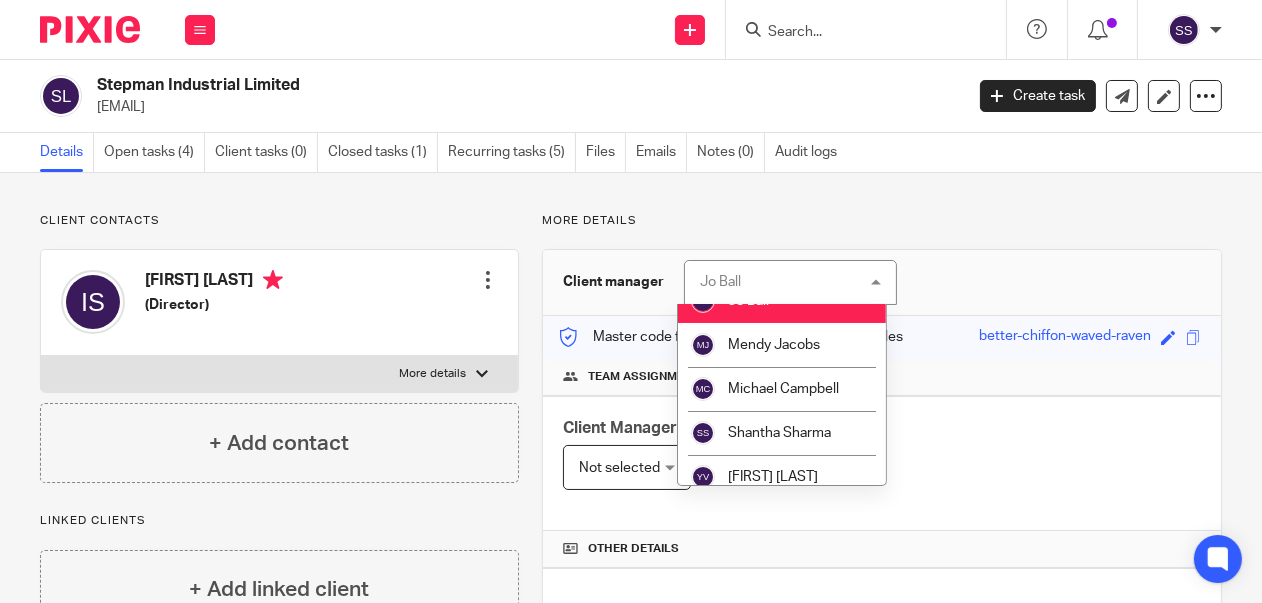 scroll, scrollTop: 347, scrollLeft: 0, axis: vertical 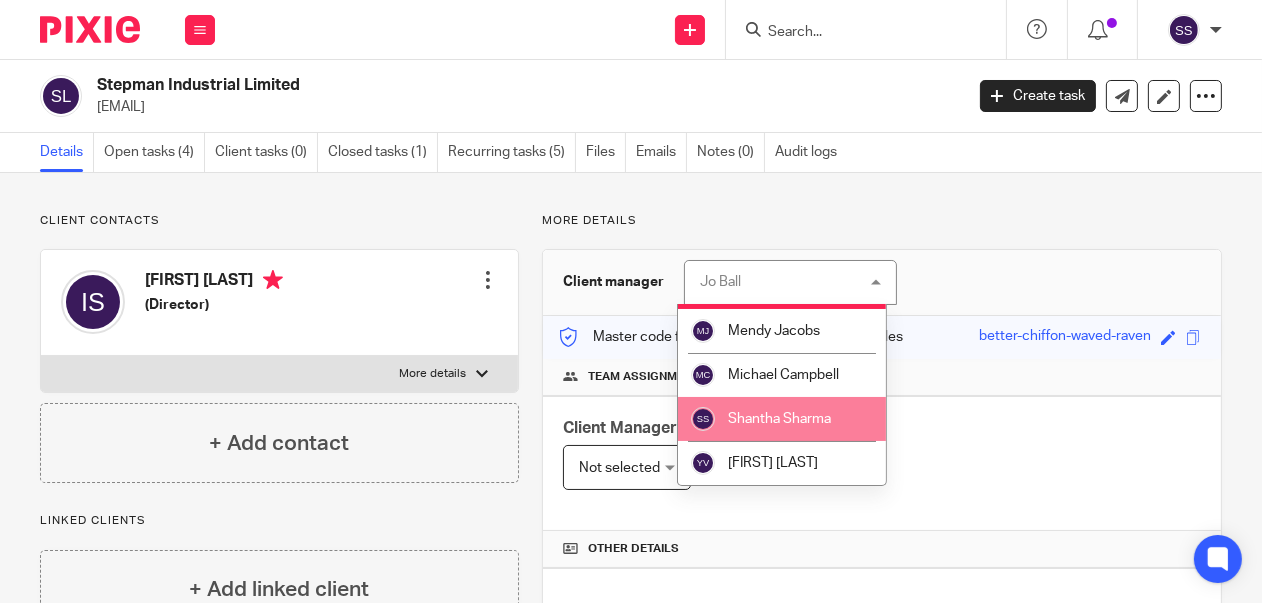 click on "Shantha Sharma" at bounding box center (779, 419) 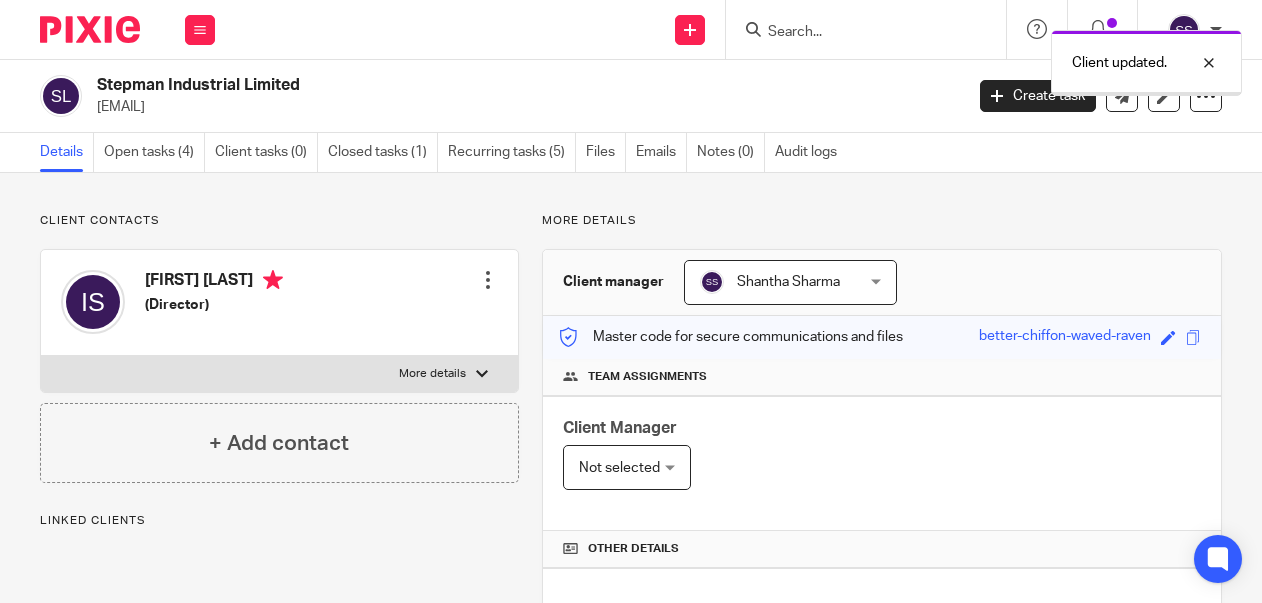 scroll, scrollTop: 0, scrollLeft: 0, axis: both 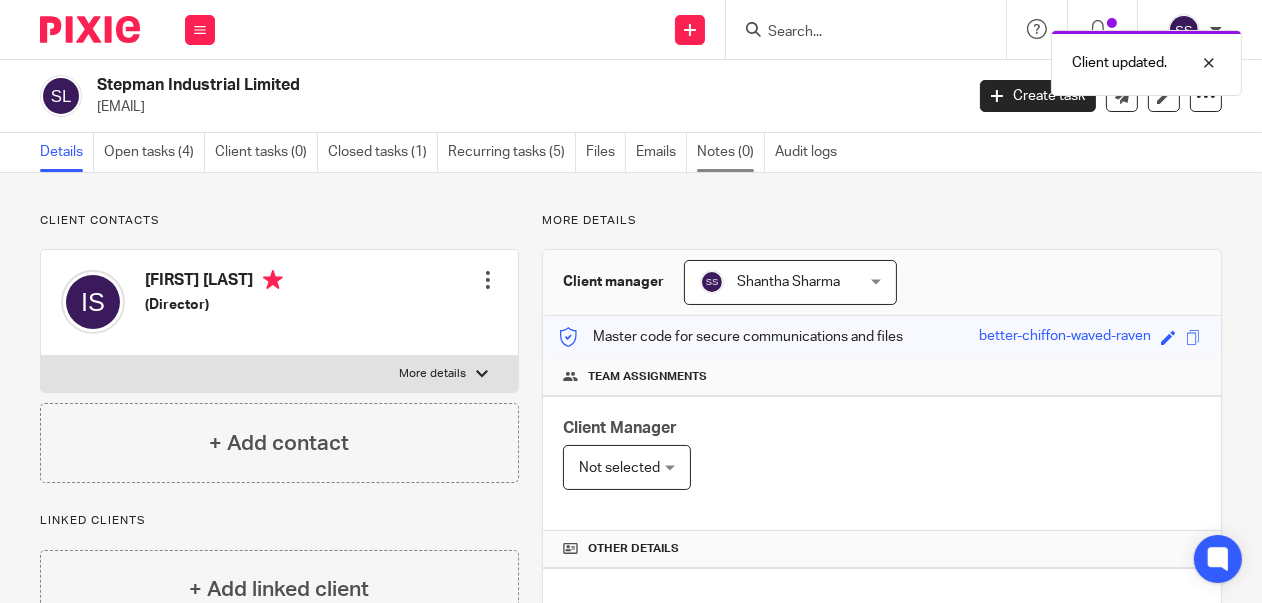 click on "Notes (0)" at bounding box center [731, 152] 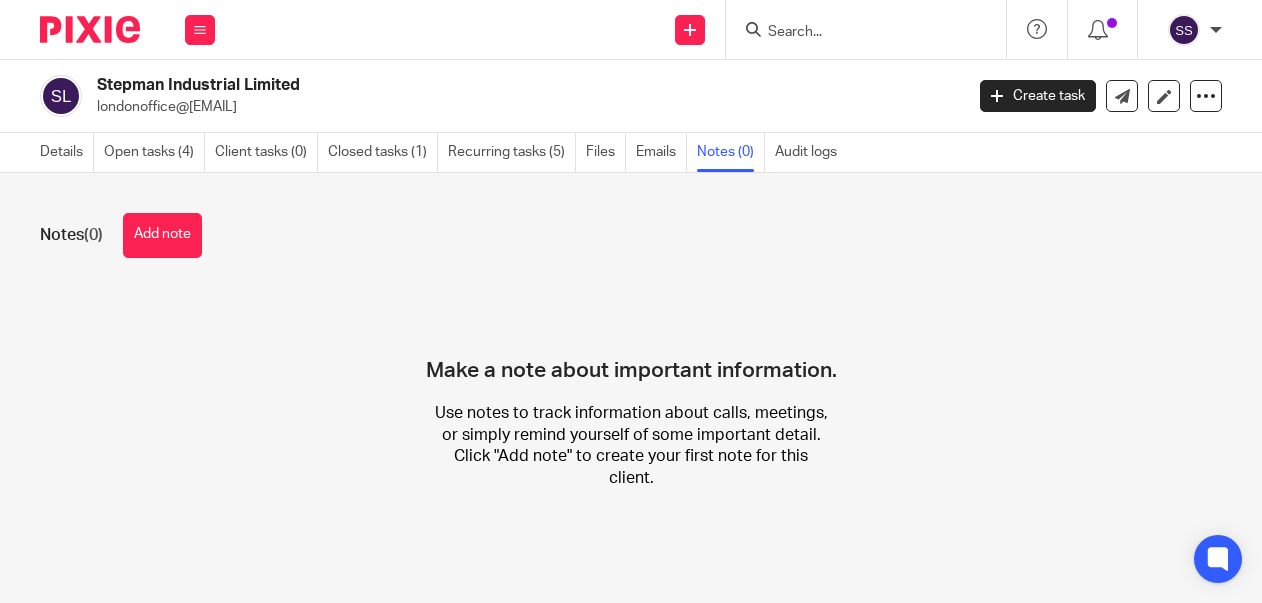 scroll, scrollTop: 0, scrollLeft: 0, axis: both 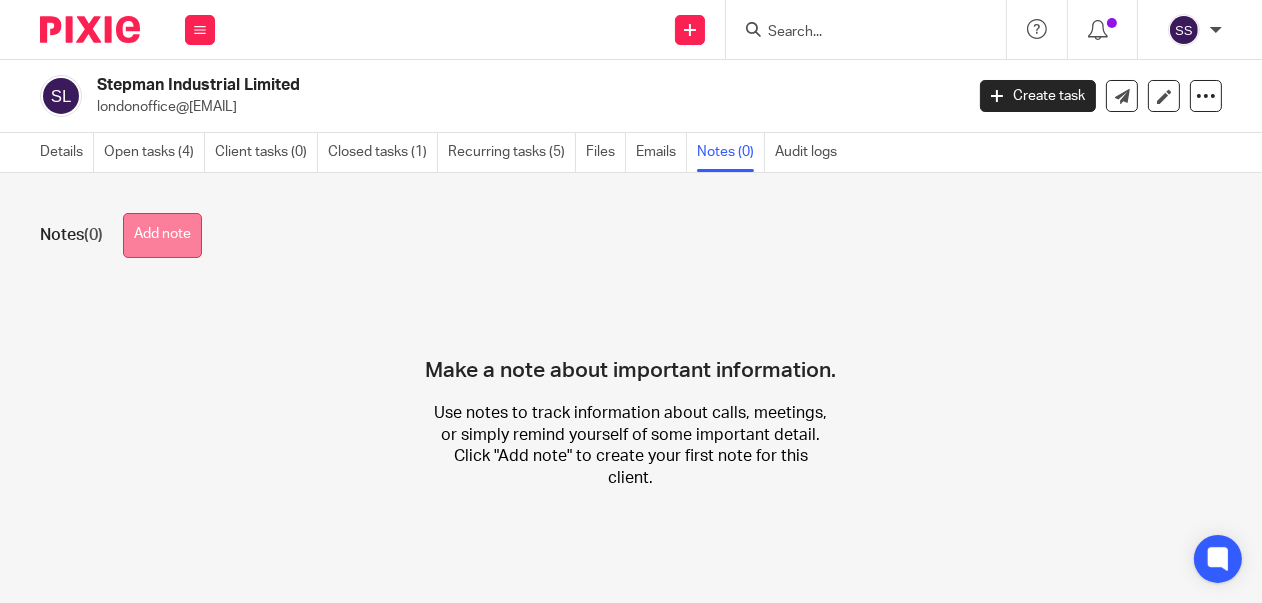 click on "Add note" at bounding box center (162, 235) 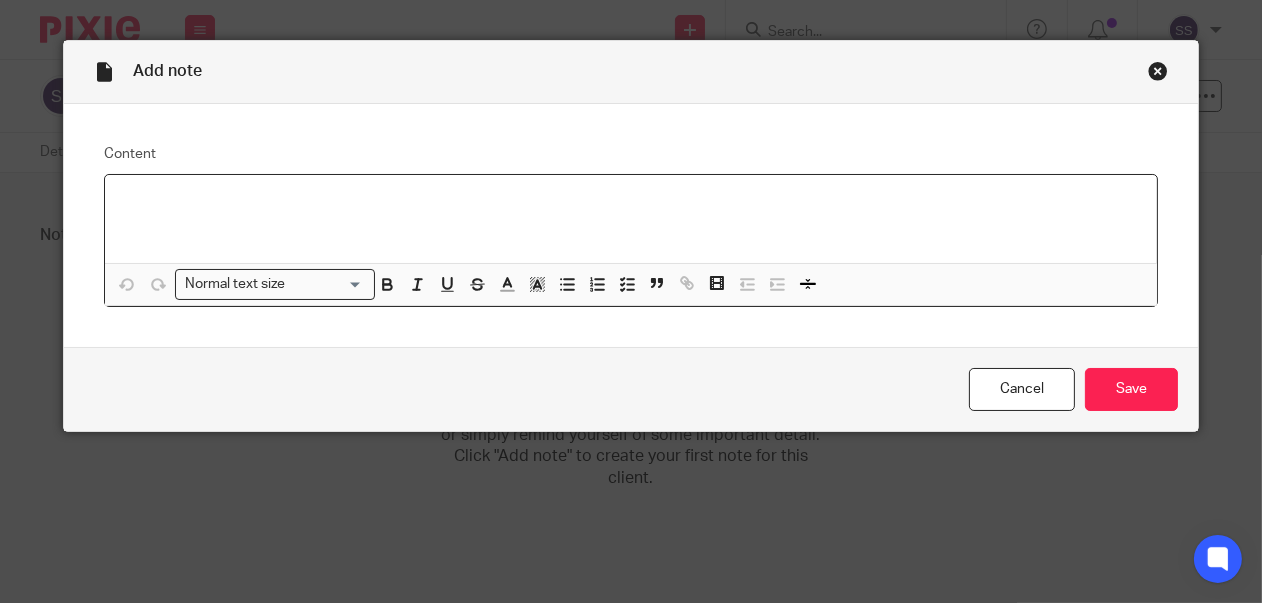 type 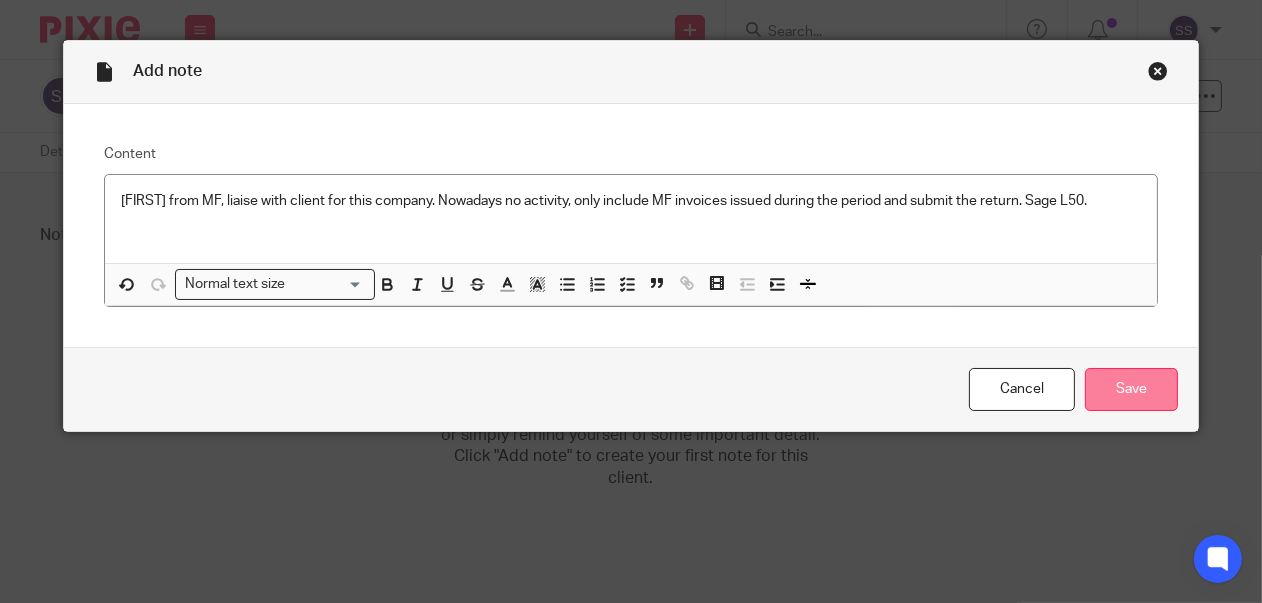 click on "Save" at bounding box center (1131, 389) 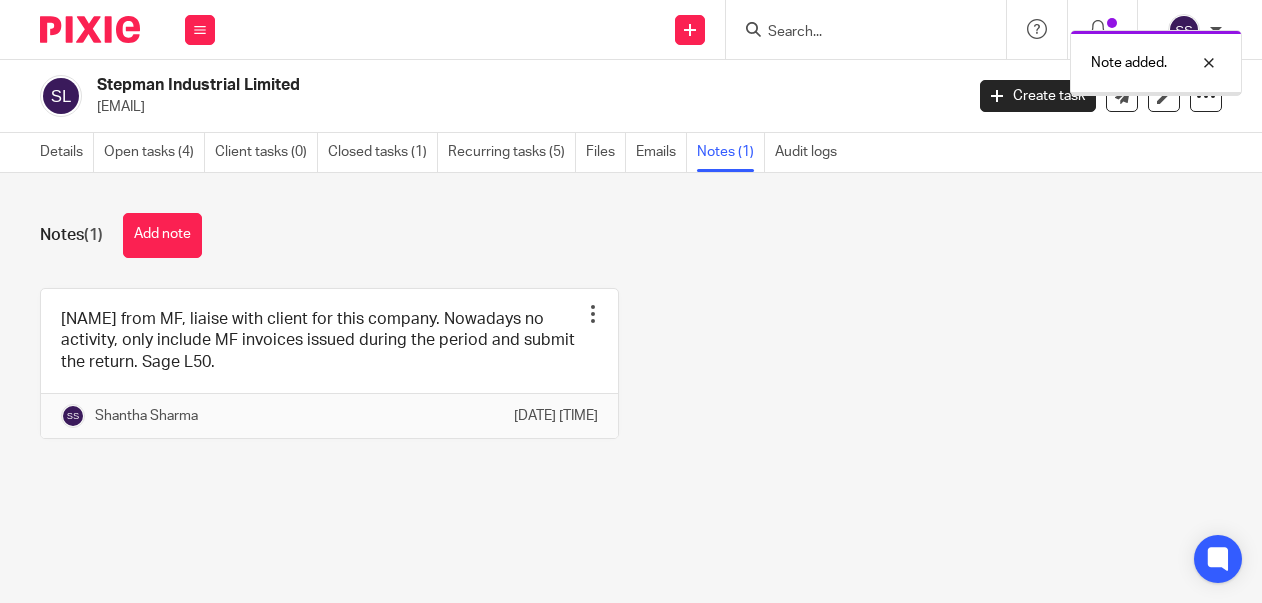scroll, scrollTop: 0, scrollLeft: 0, axis: both 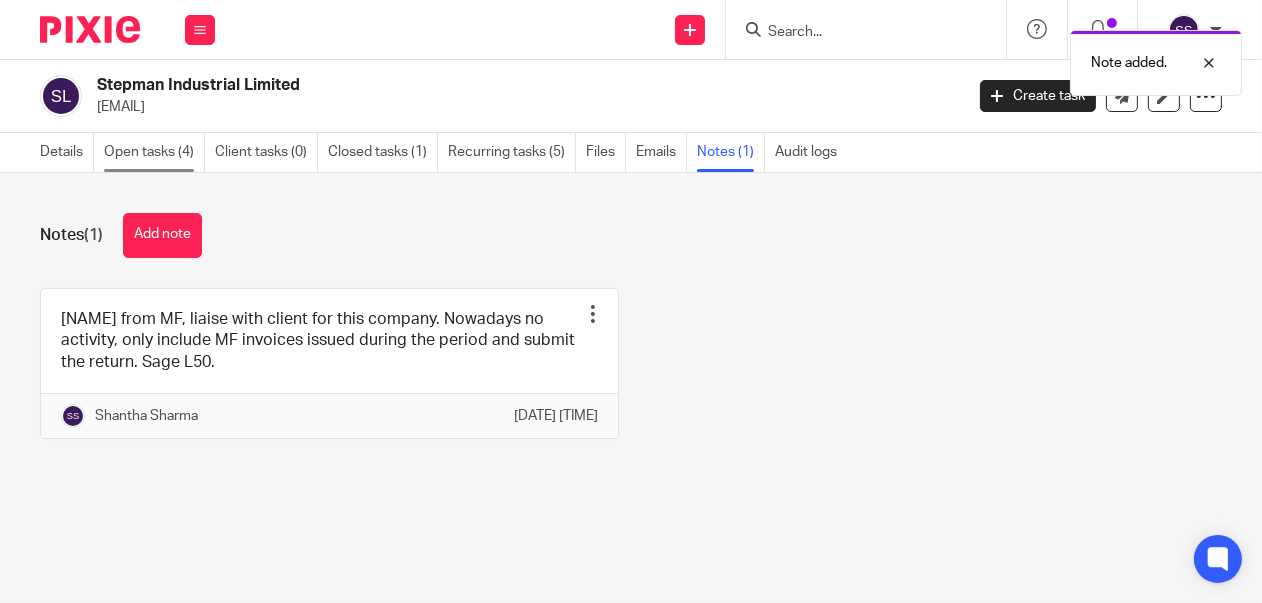 click on "Open tasks (4)" at bounding box center [154, 152] 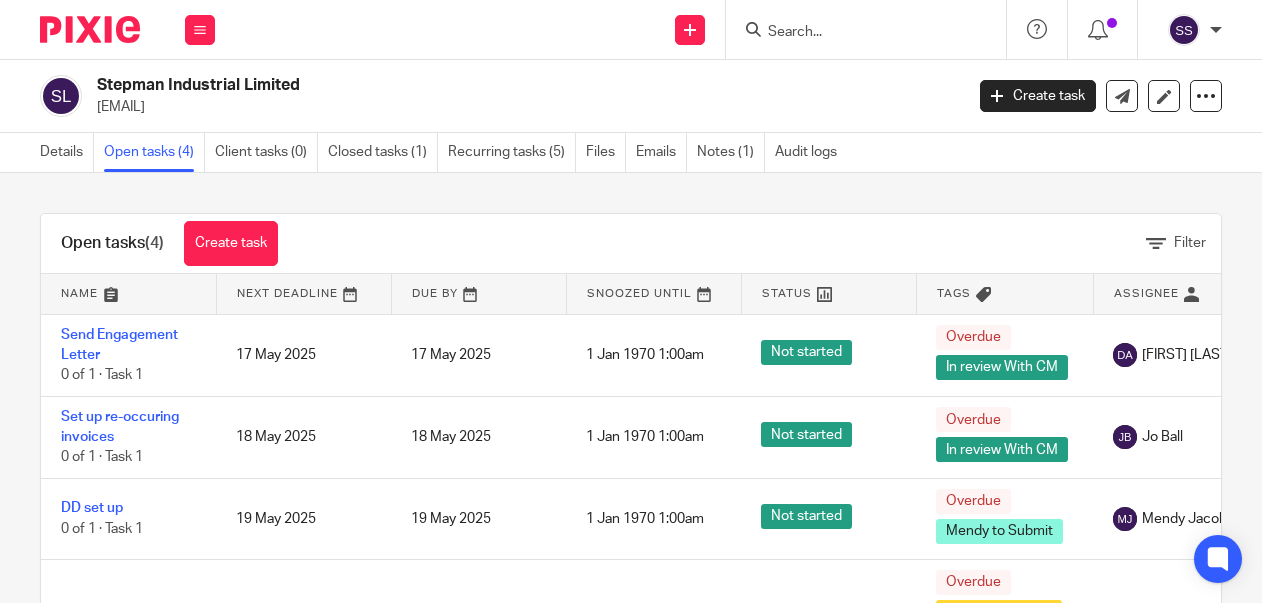 scroll, scrollTop: 0, scrollLeft: 0, axis: both 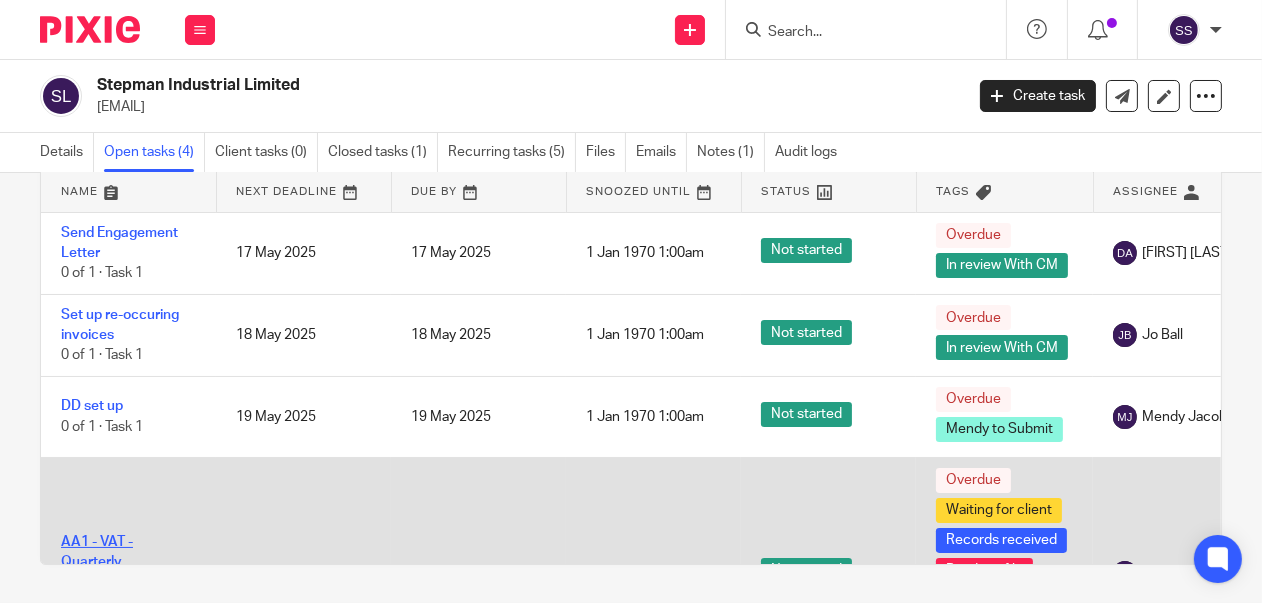 click on "AA1 - VAT - Quarterly" at bounding box center [97, 552] 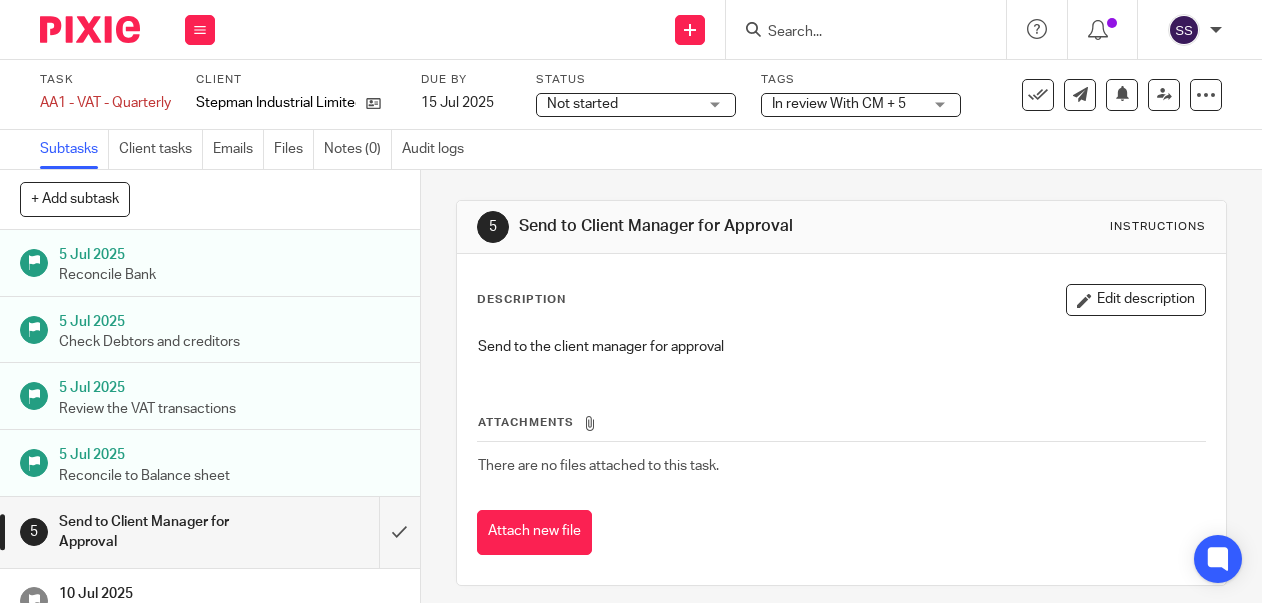 scroll, scrollTop: 0, scrollLeft: 0, axis: both 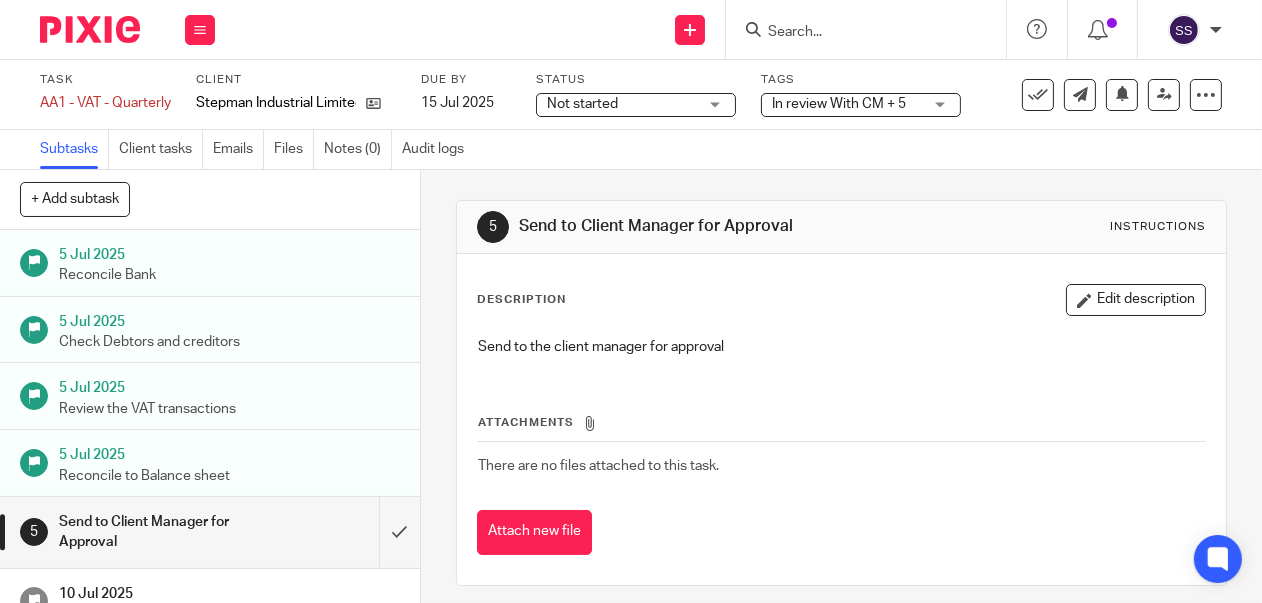 click on "In review With CM + 5" at bounding box center (861, 105) 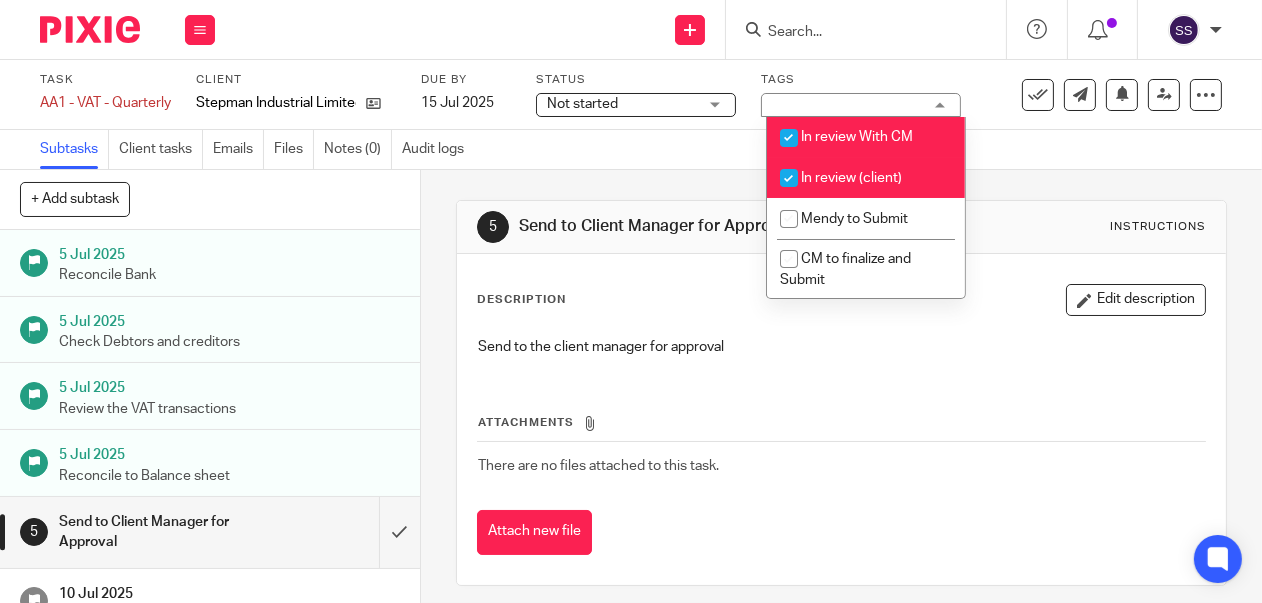 click at bounding box center [789, 178] 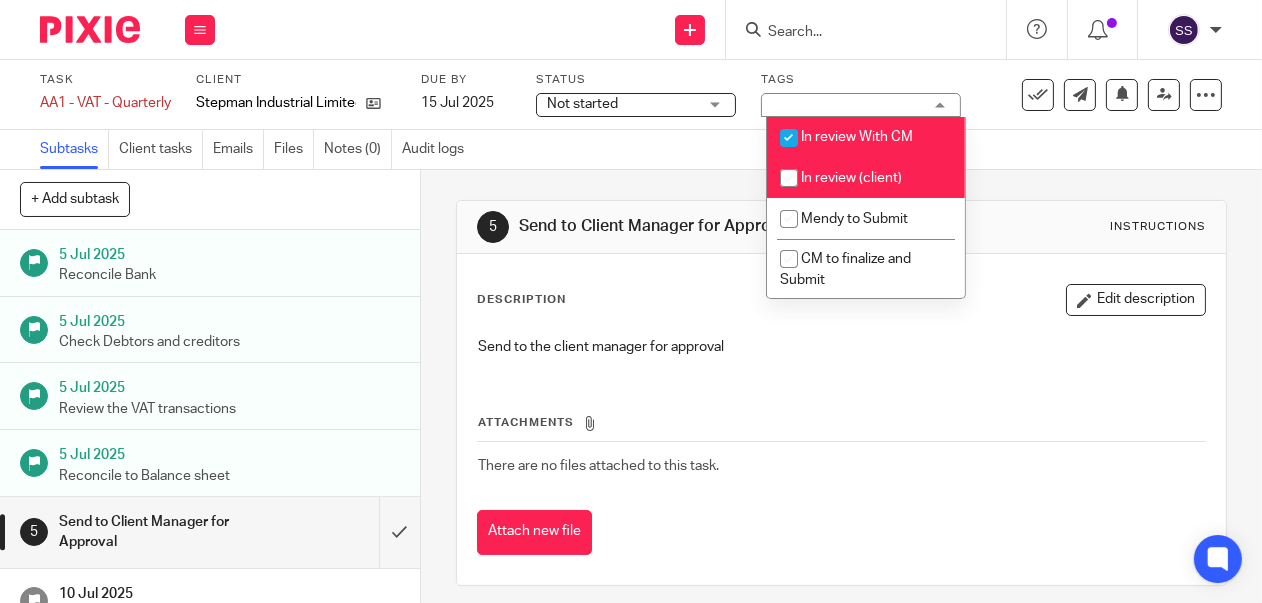 checkbox on "false" 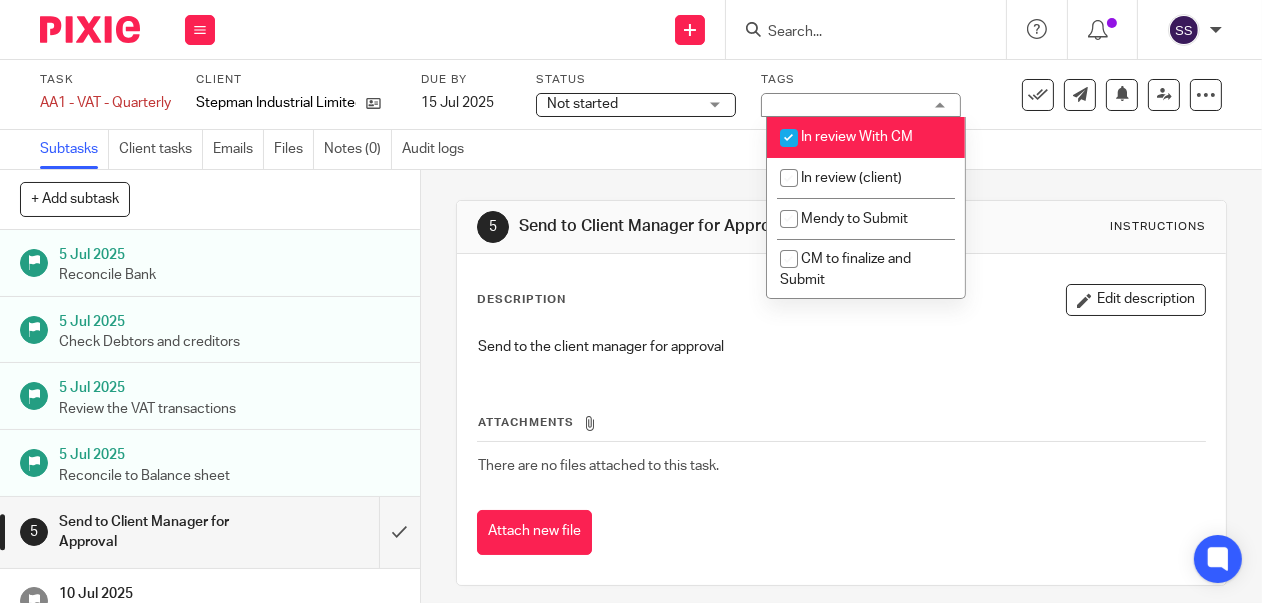 click at bounding box center (789, 138) 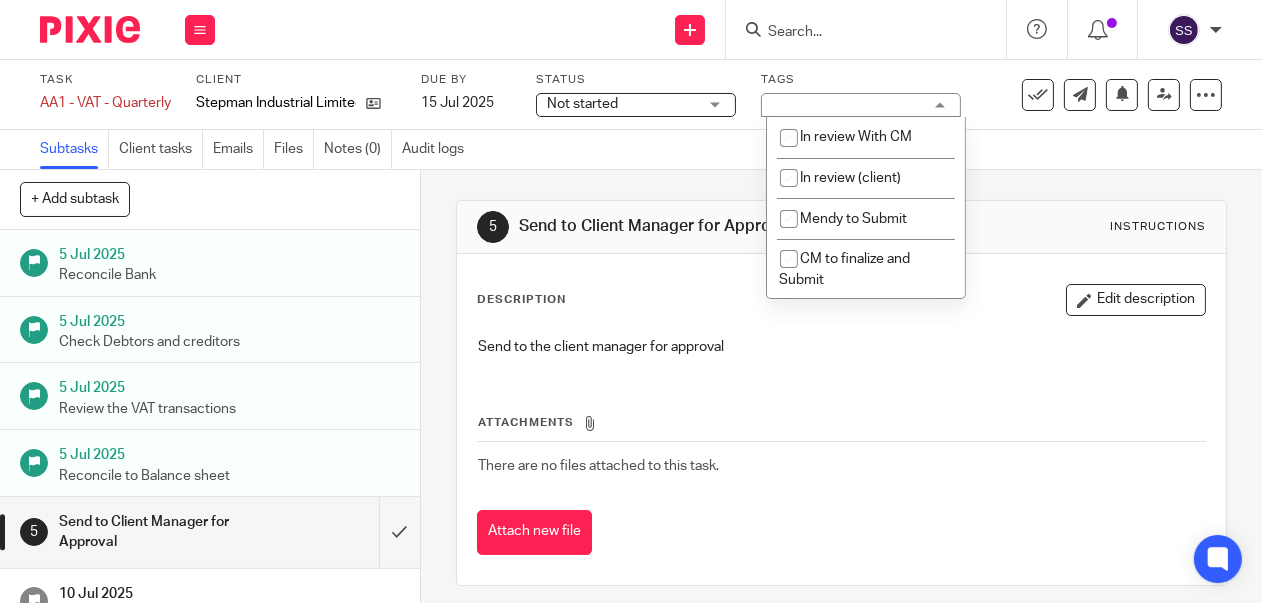 drag, startPoint x: 784, startPoint y: 134, endPoint x: 800, endPoint y: 141, distance: 17.464249 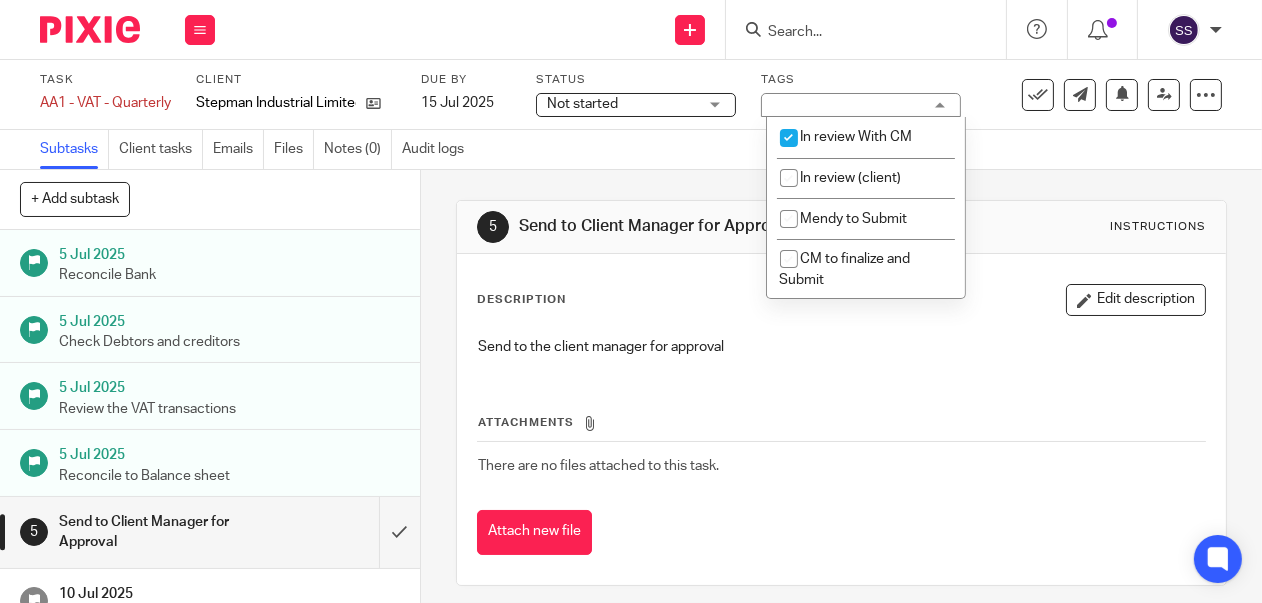 checkbox on "true" 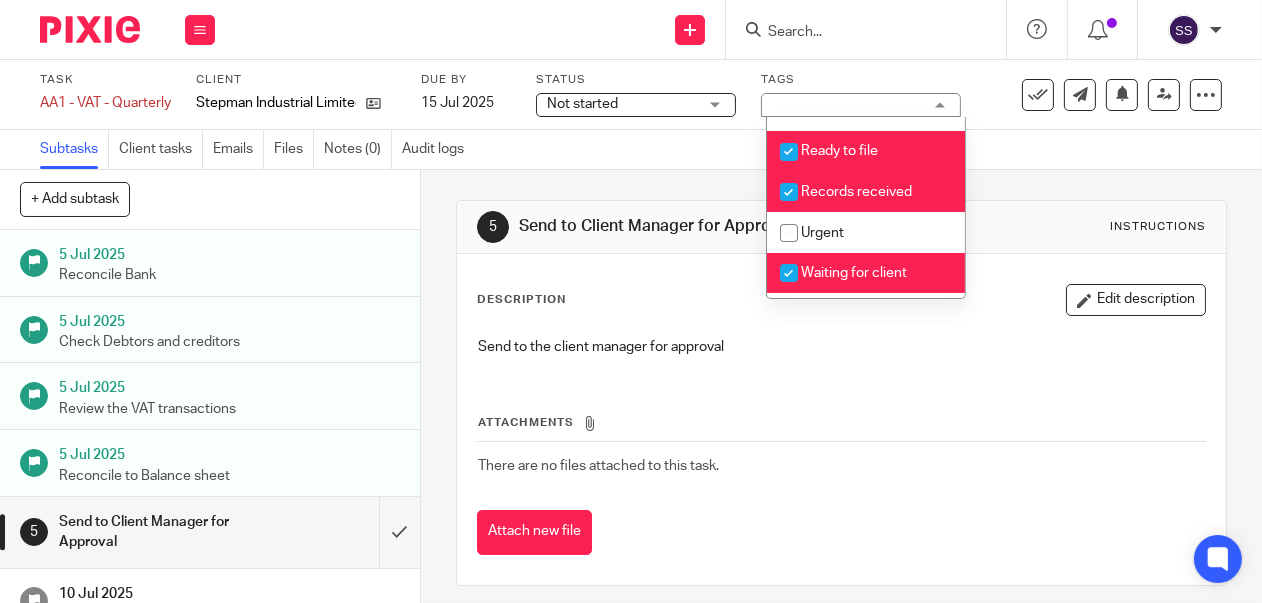 scroll, scrollTop: 162, scrollLeft: 0, axis: vertical 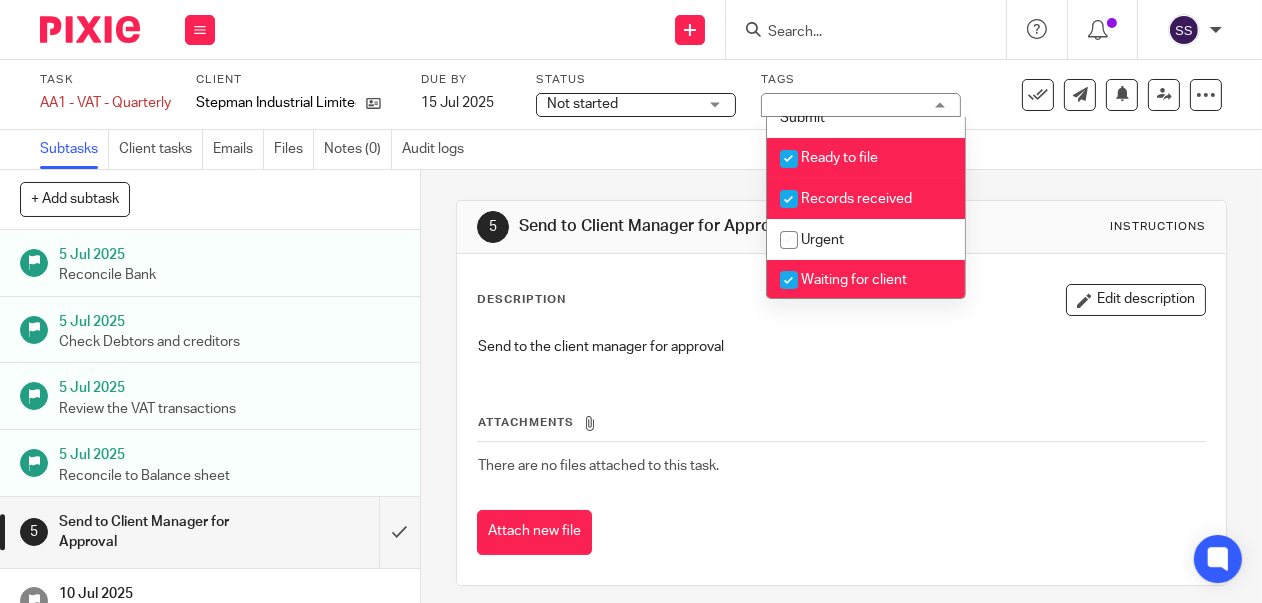 click at bounding box center (789, 159) 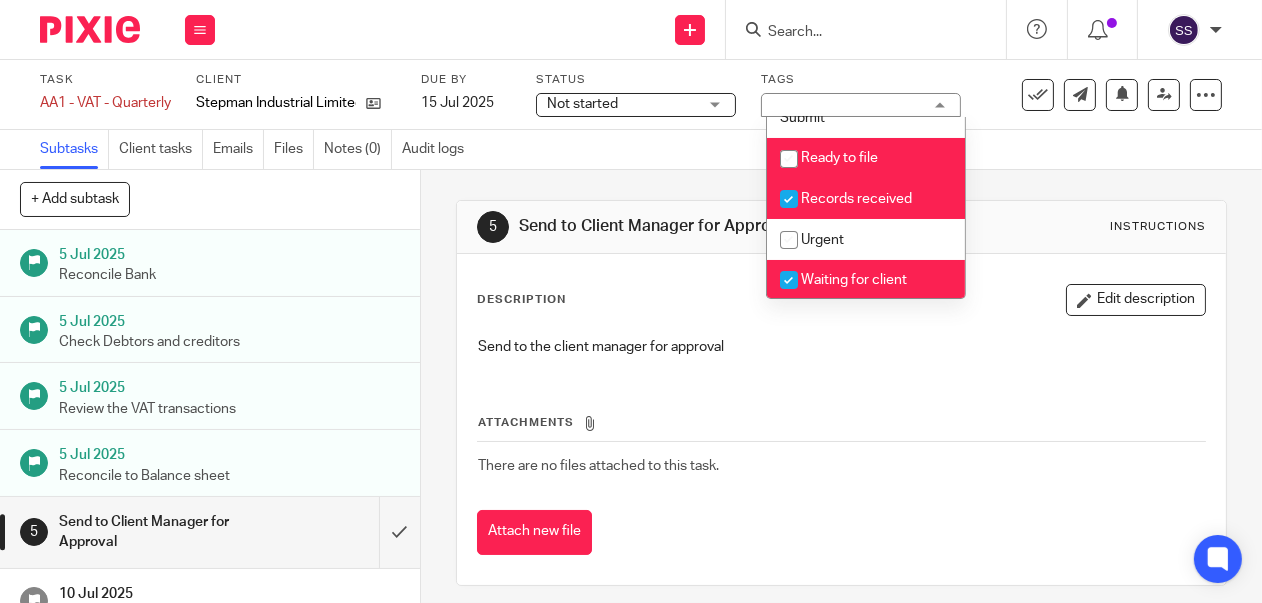 checkbox on "false" 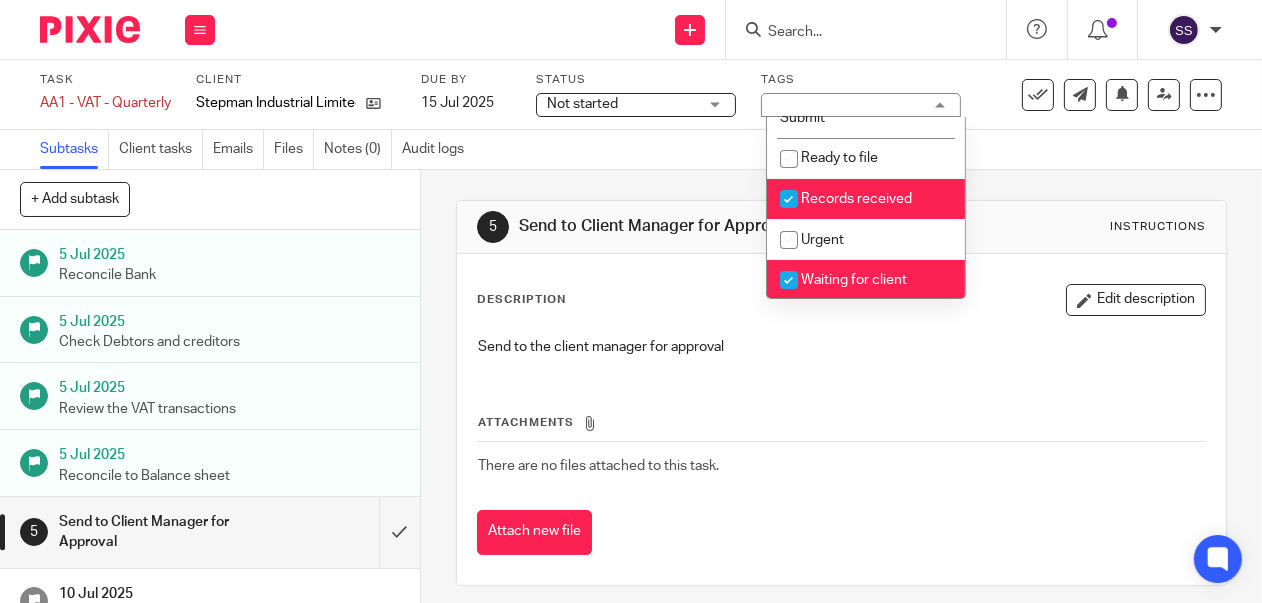 click at bounding box center [789, 199] 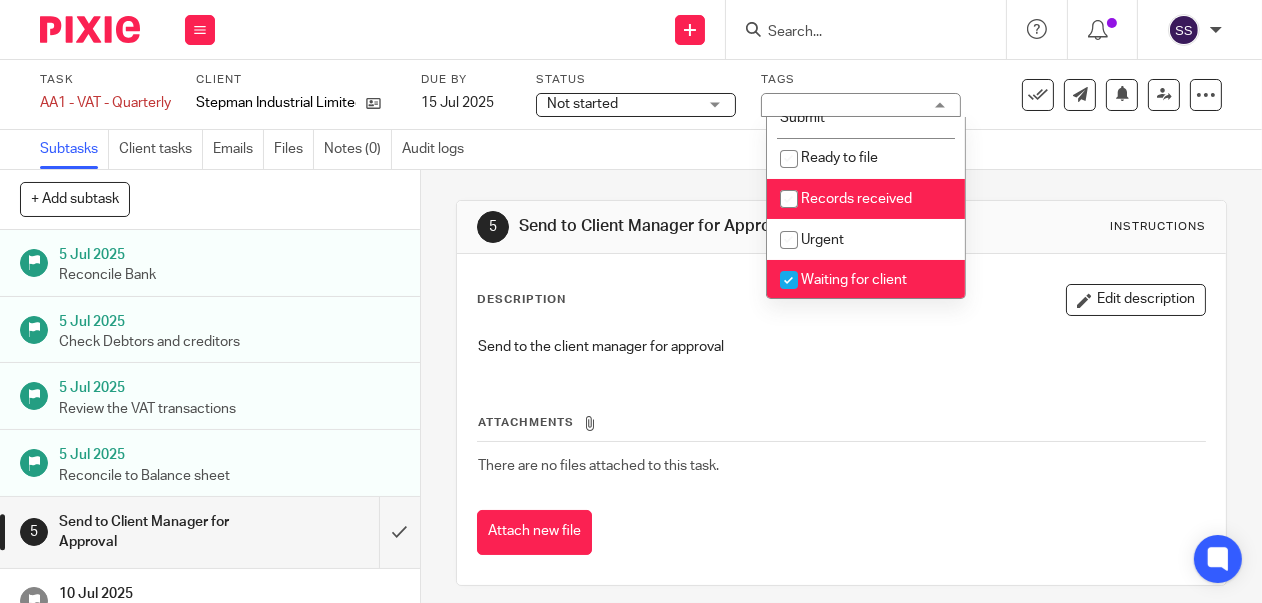 checkbox on "false" 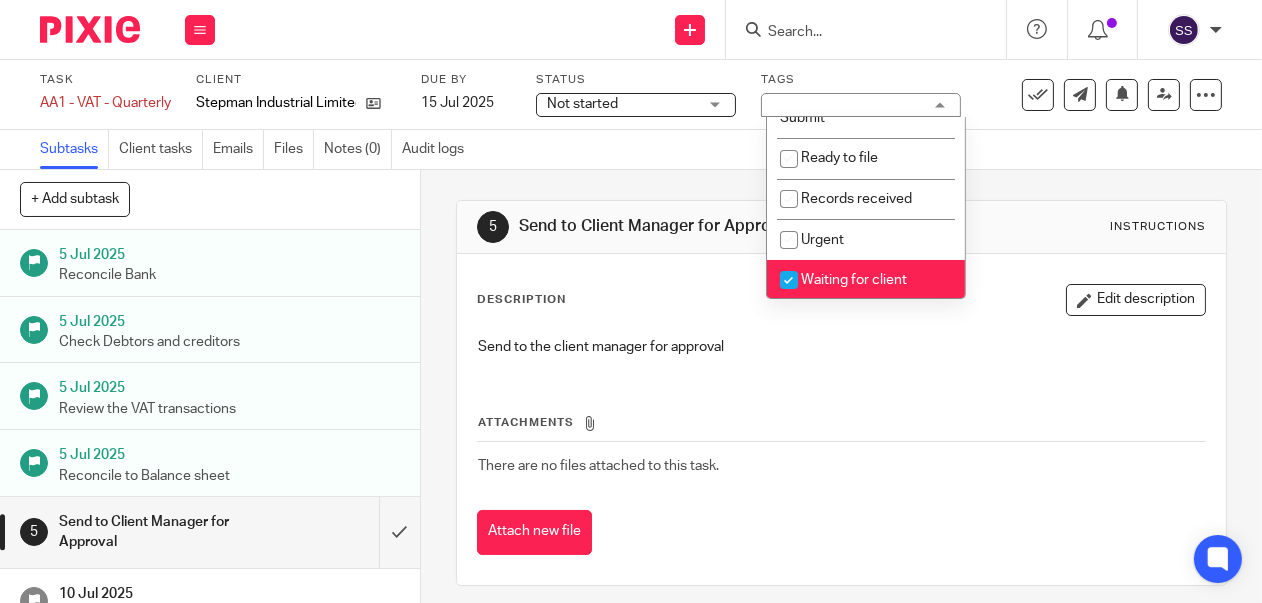 click at bounding box center [789, 280] 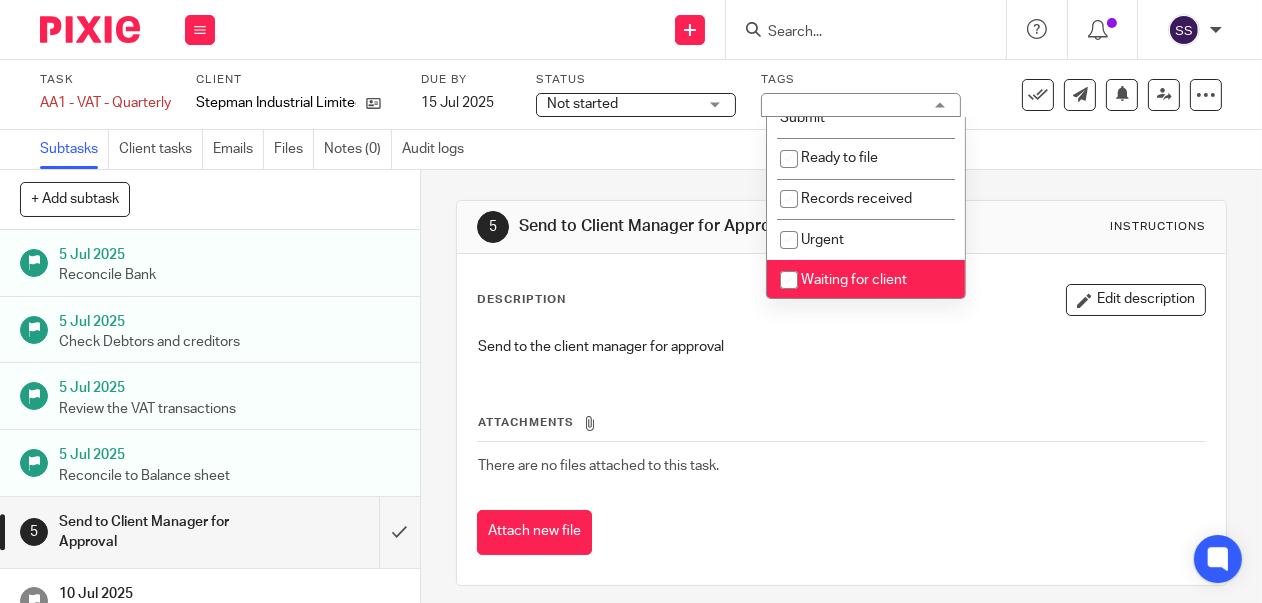 checkbox on "false" 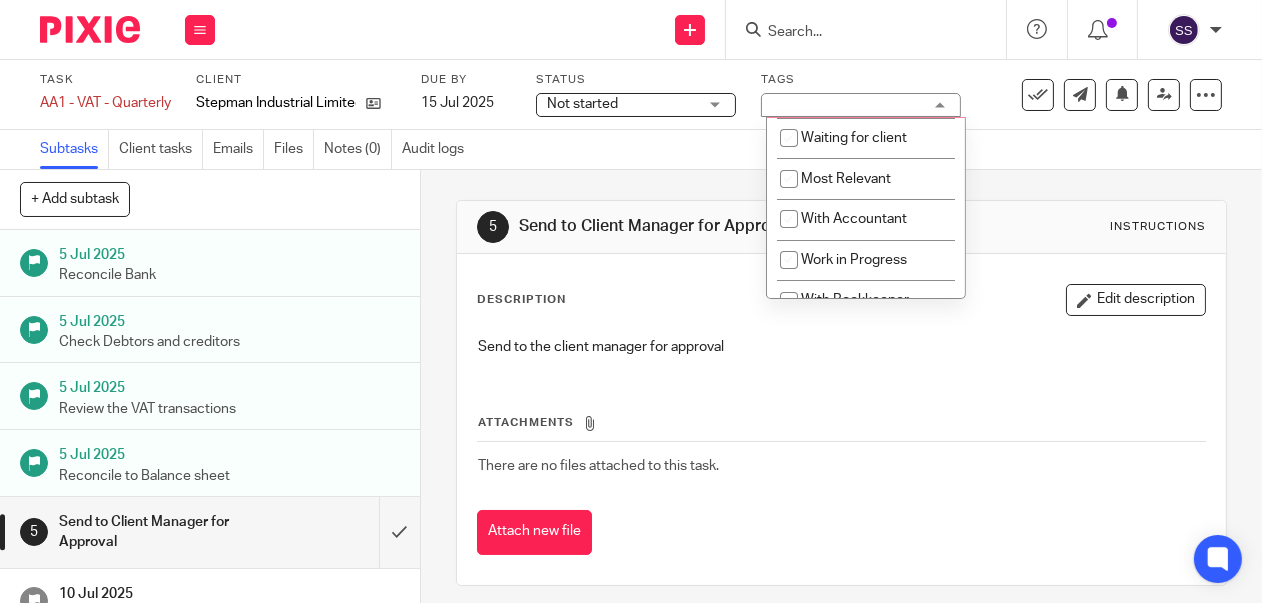 scroll, scrollTop: 478, scrollLeft: 0, axis: vertical 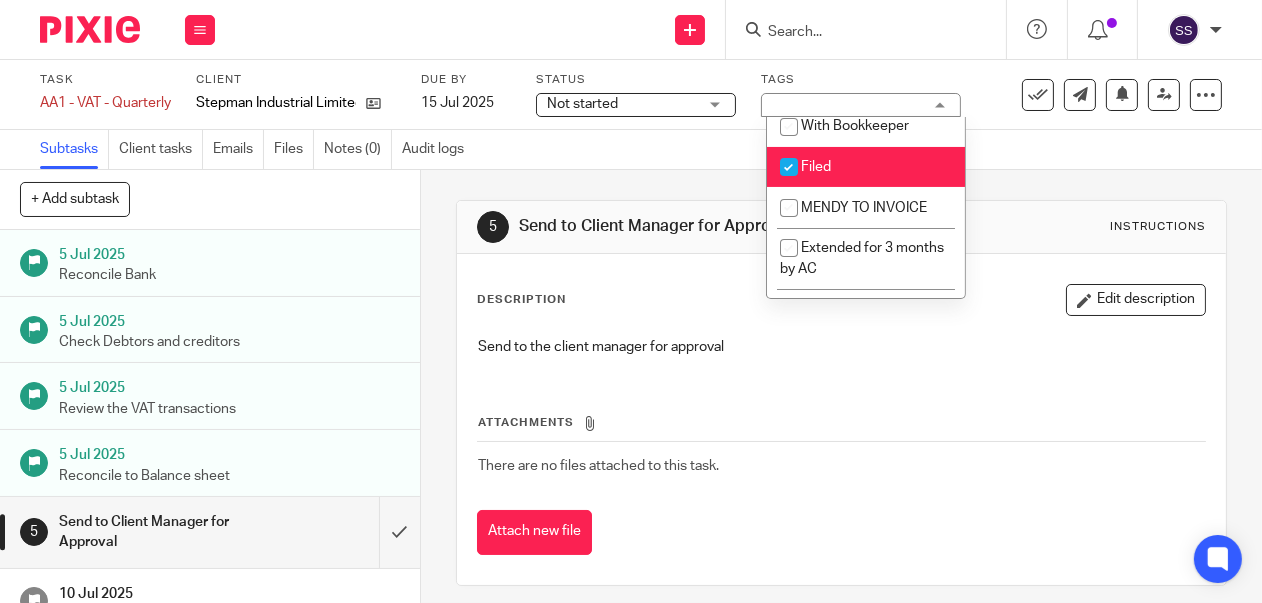 click at bounding box center [789, 167] 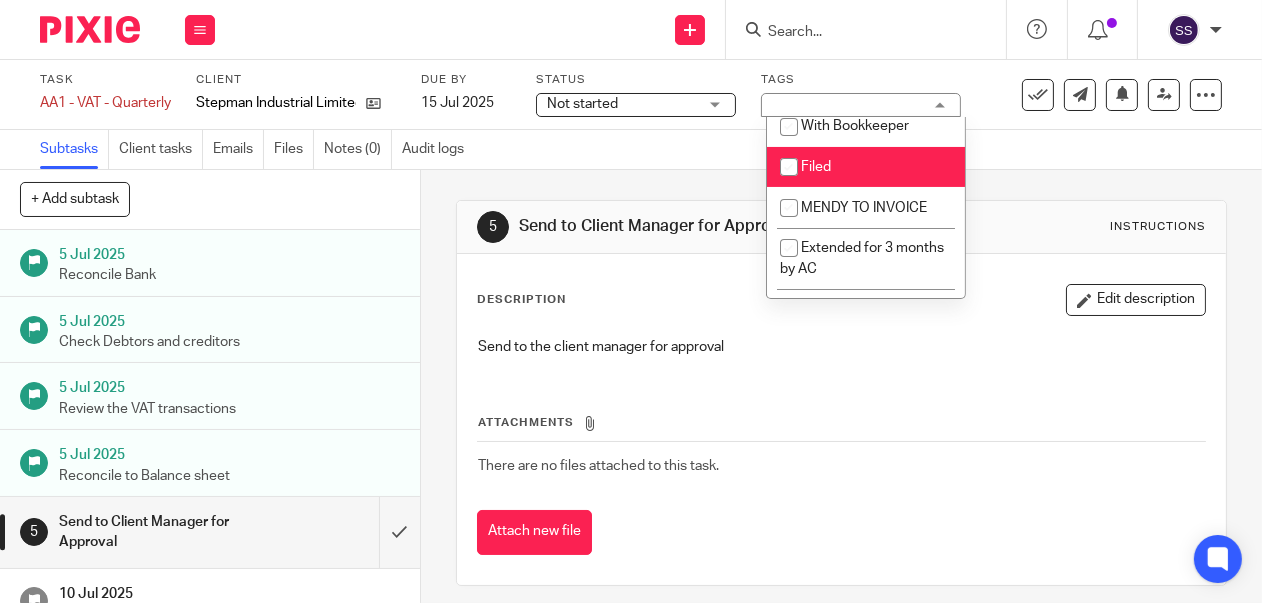 checkbox on "false" 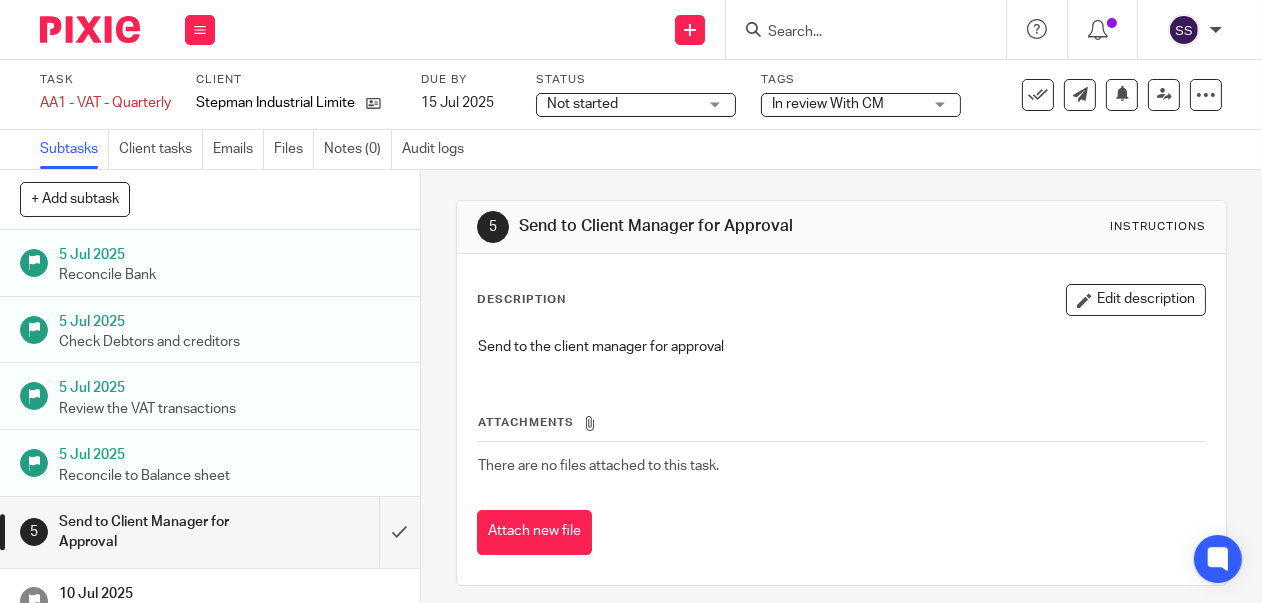 click on "Not started
Not started" at bounding box center [636, 105] 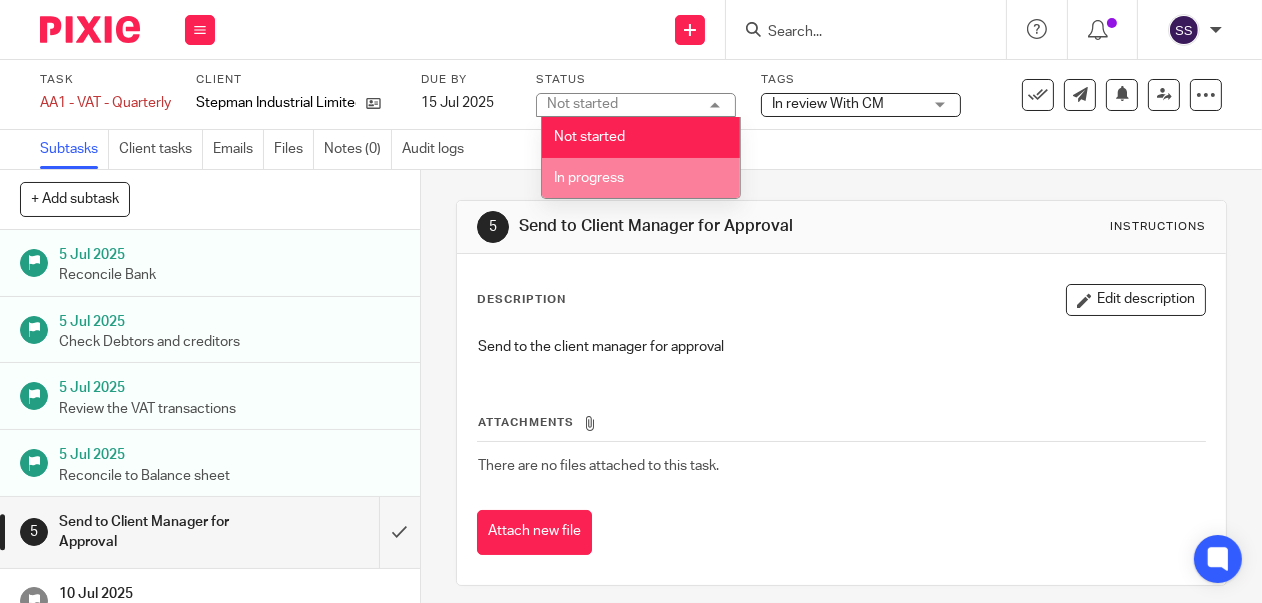 click on "In progress" at bounding box center [590, 178] 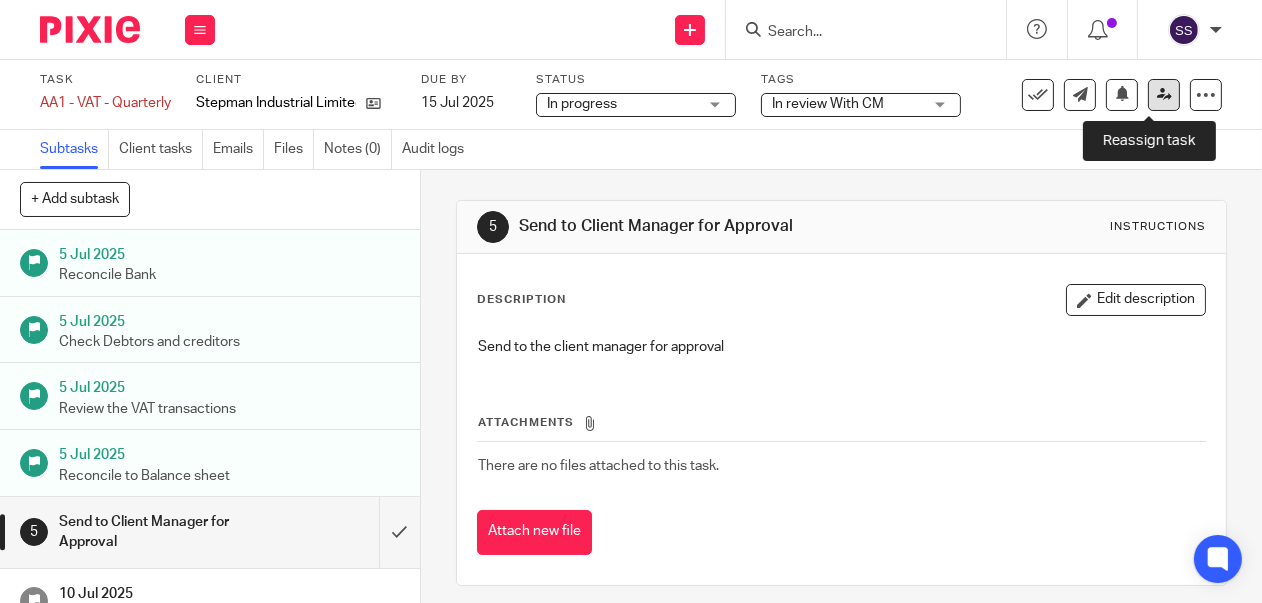 click at bounding box center [1164, 94] 